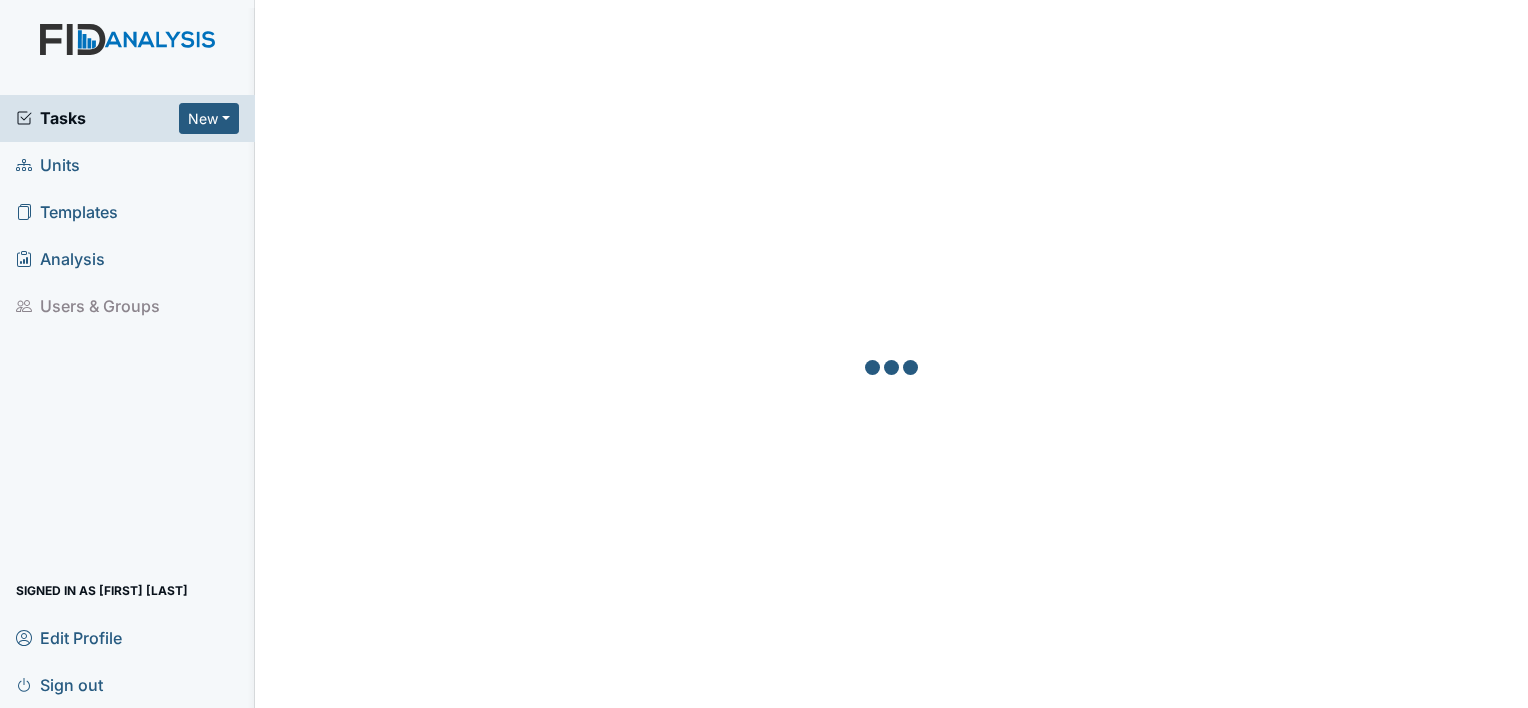 scroll, scrollTop: 0, scrollLeft: 0, axis: both 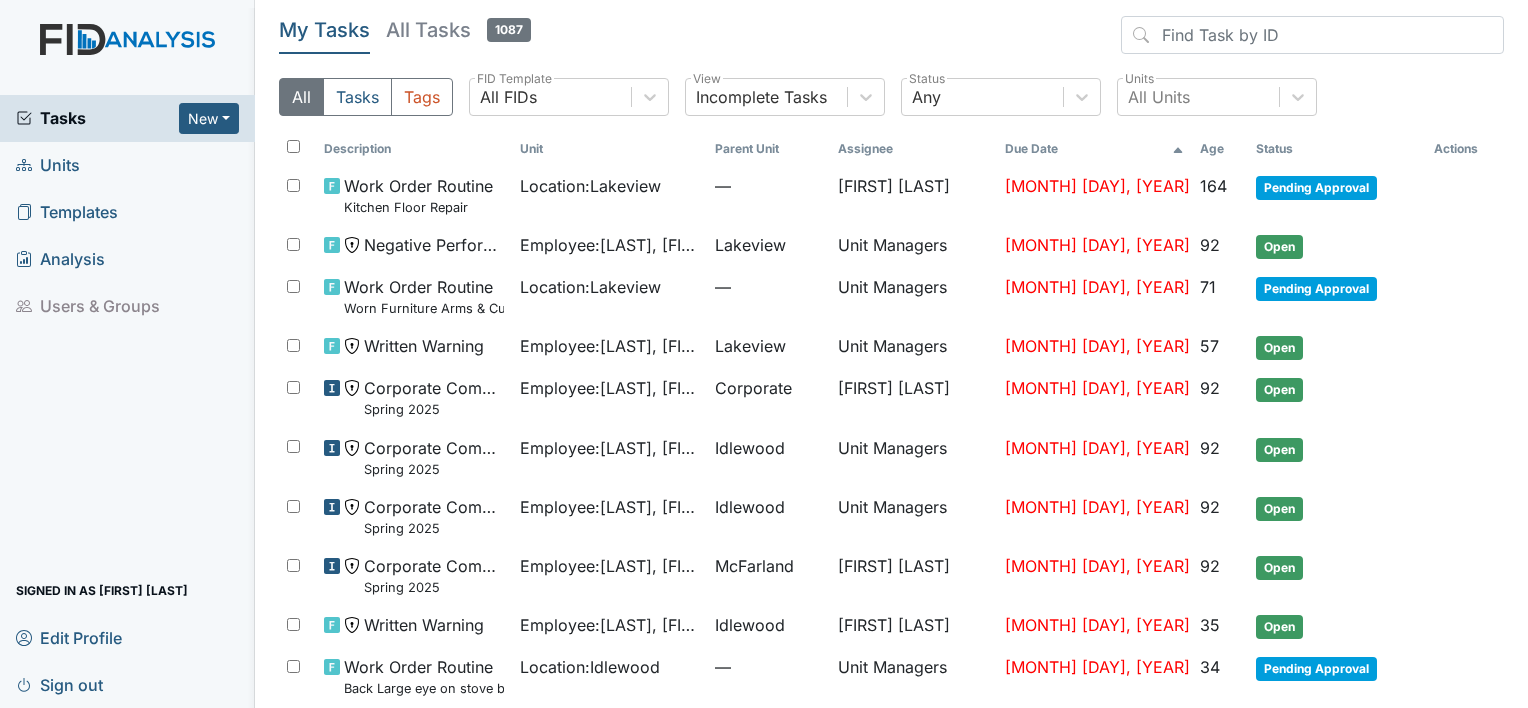 drag, startPoint x: 72, startPoint y: 172, endPoint x: 100, endPoint y: 176, distance: 28.284271 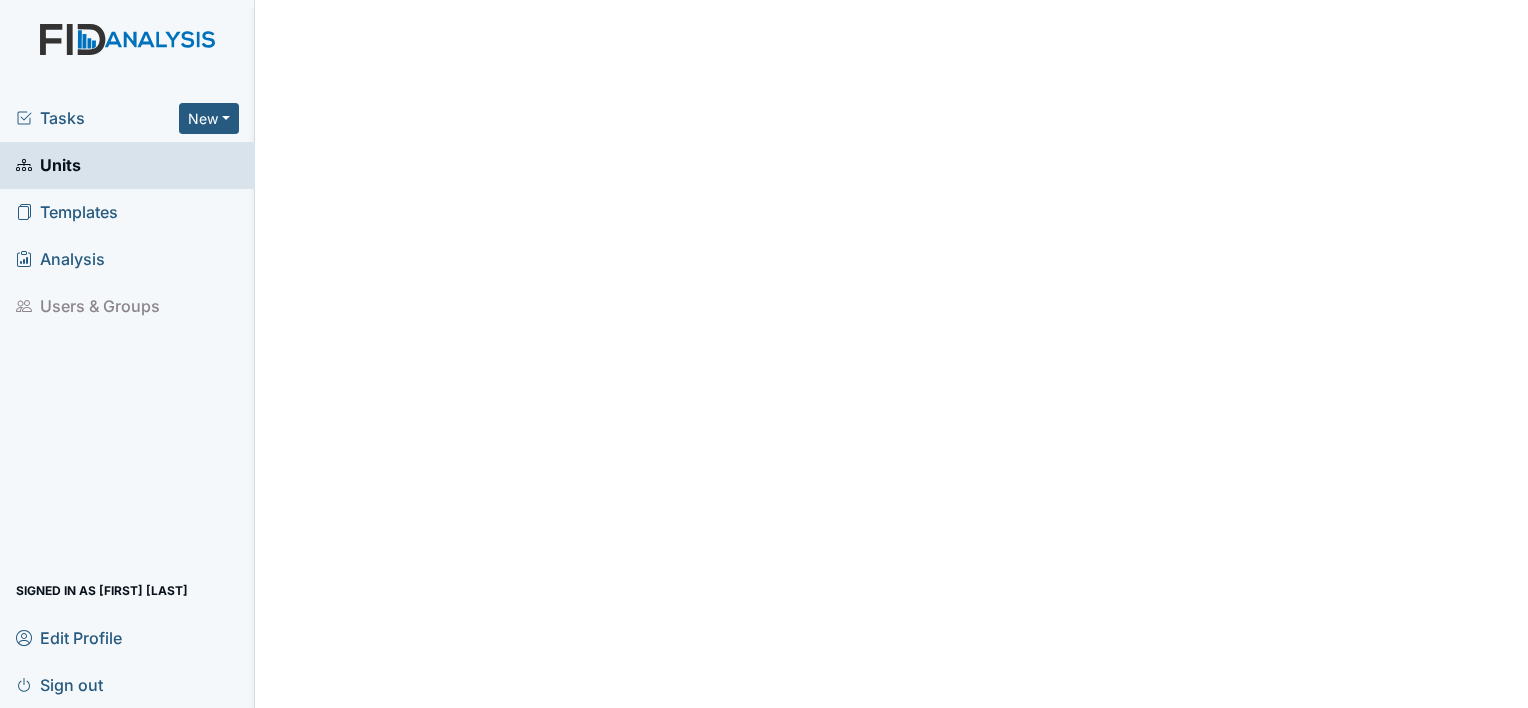 scroll, scrollTop: 0, scrollLeft: 0, axis: both 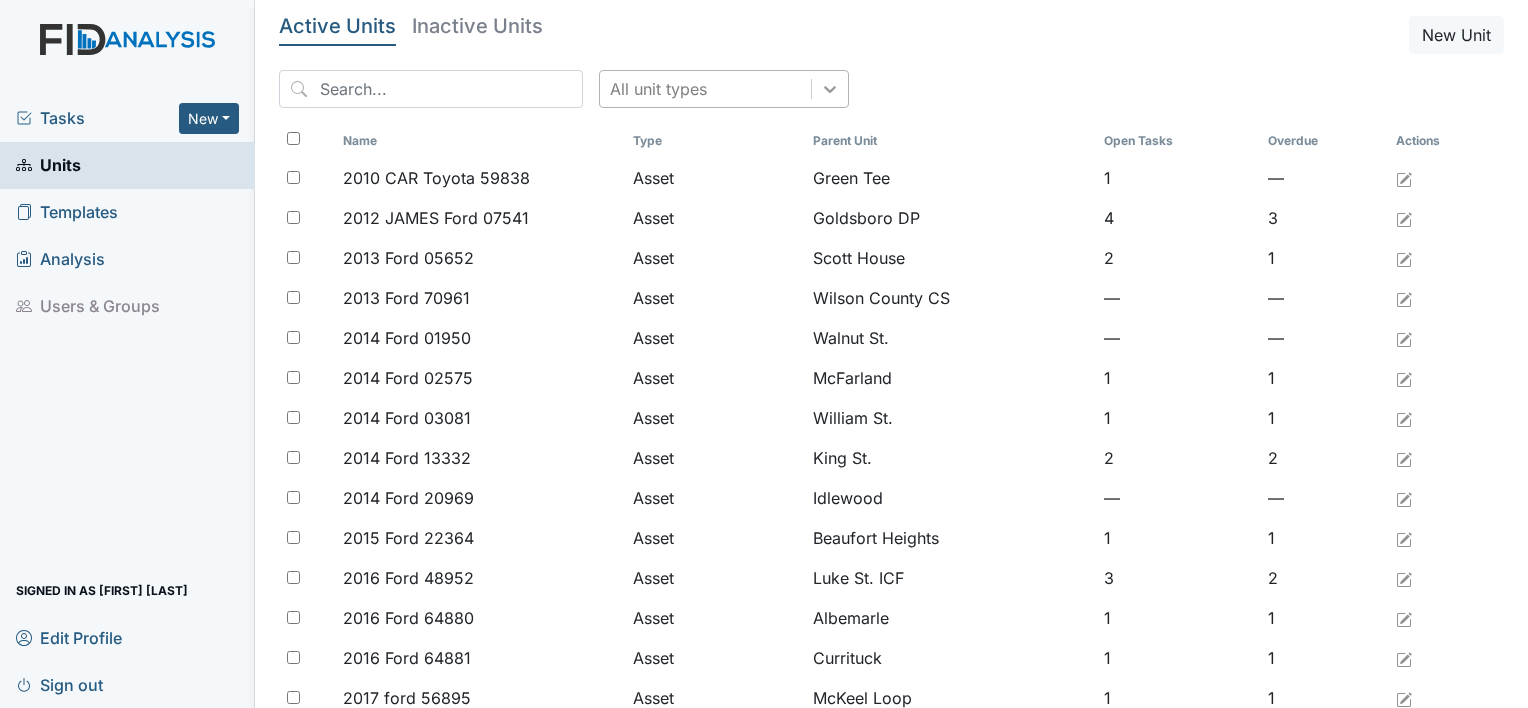 click 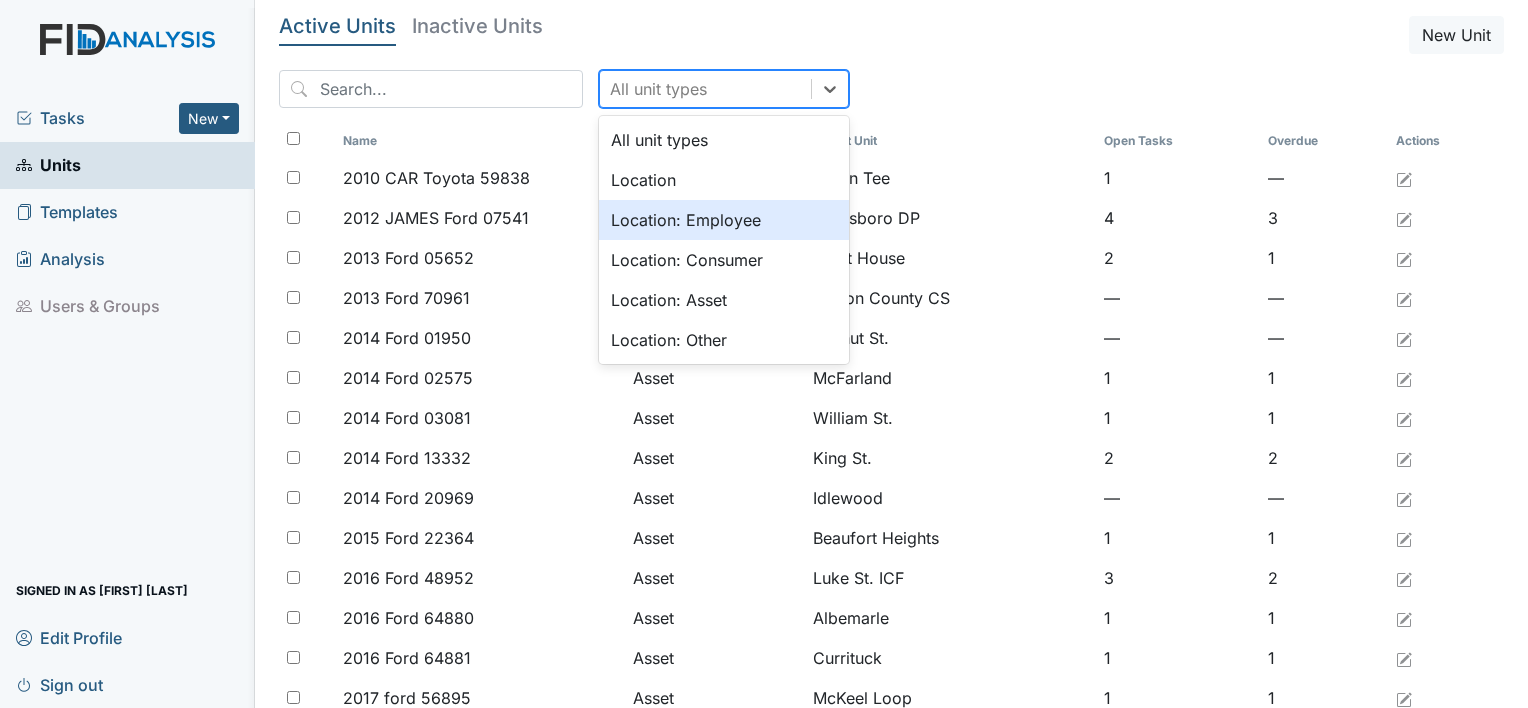 click on "Location: Employee" at bounding box center (724, 220) 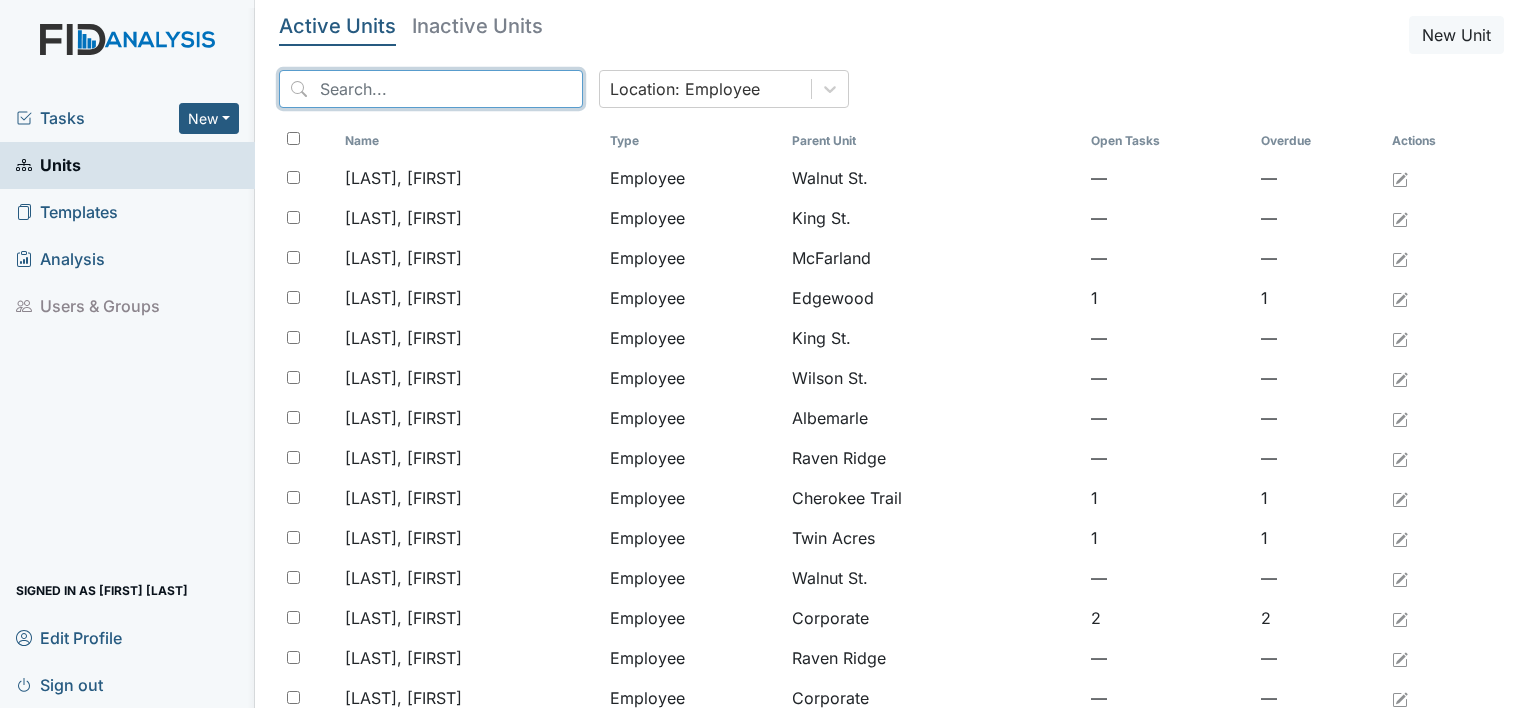 click at bounding box center [431, 89] 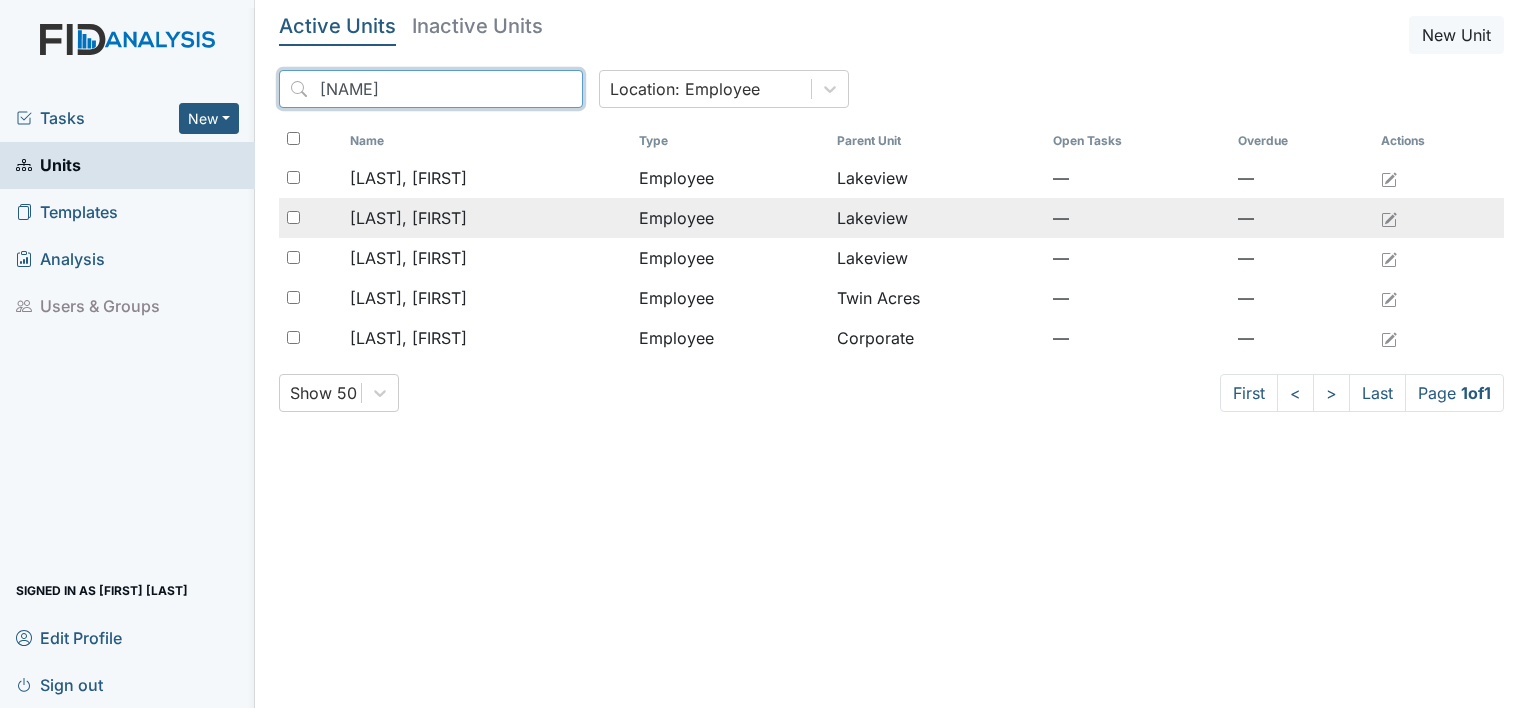 type on "[NAME]" 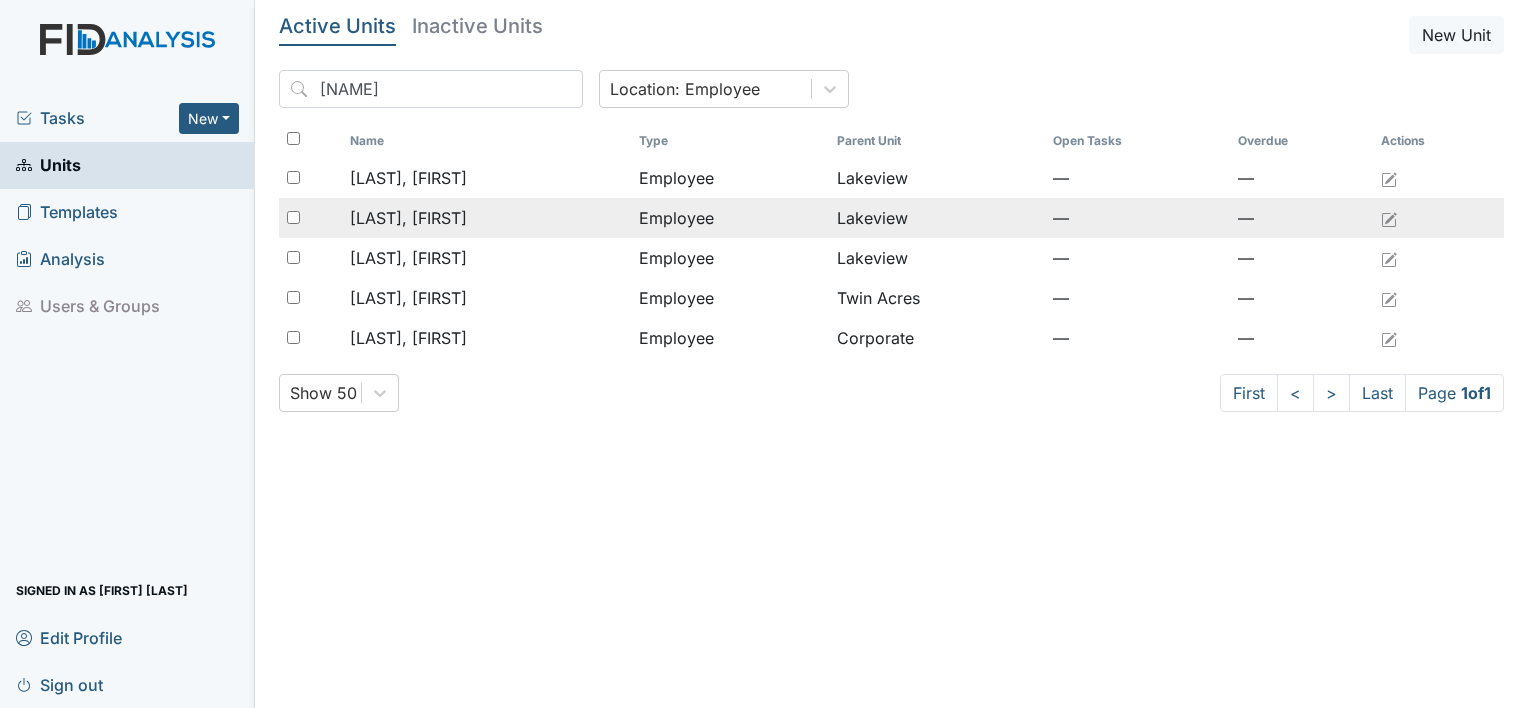 click on "[LAST], [FIRST]" at bounding box center [408, 218] 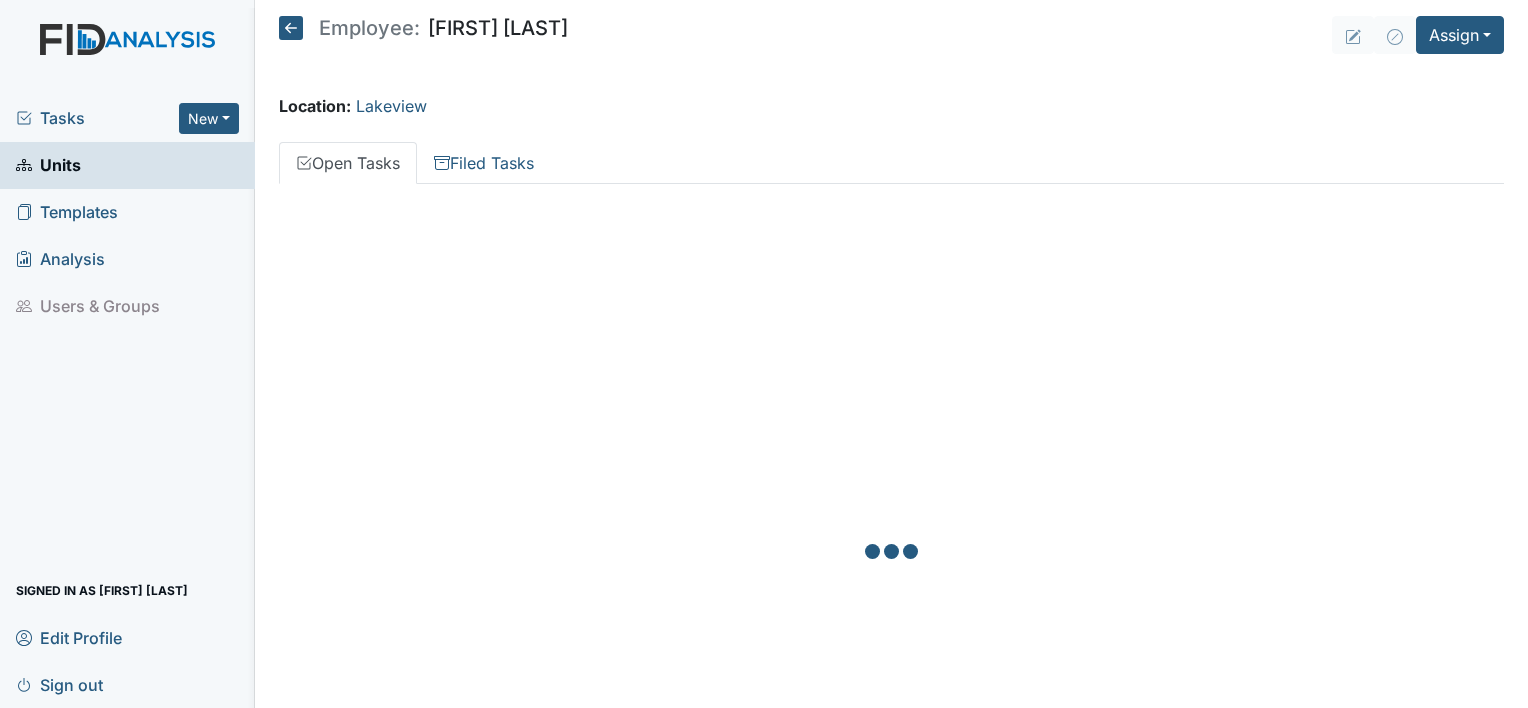 scroll, scrollTop: 0, scrollLeft: 0, axis: both 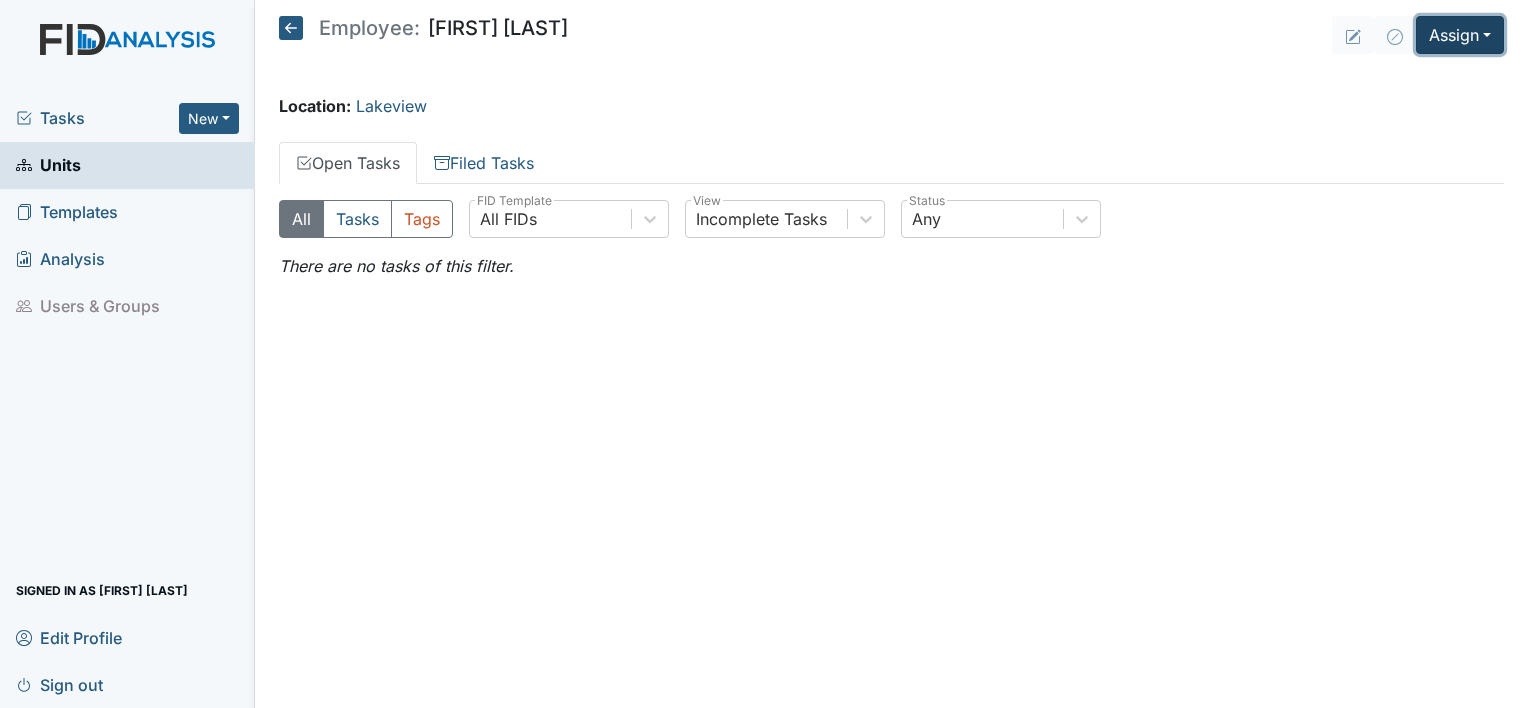 click on "Assign" at bounding box center (1460, 35) 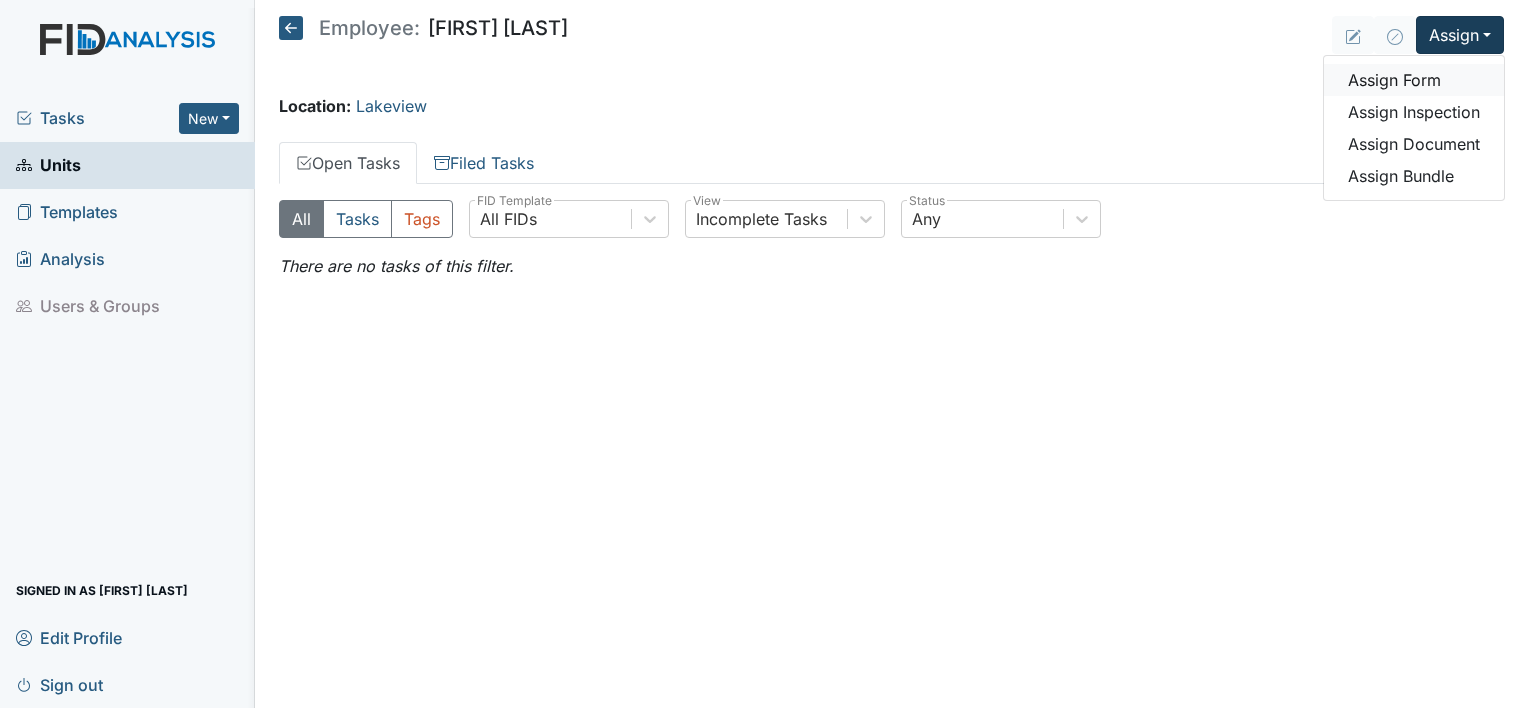 click on "Assign Form" at bounding box center (1414, 80) 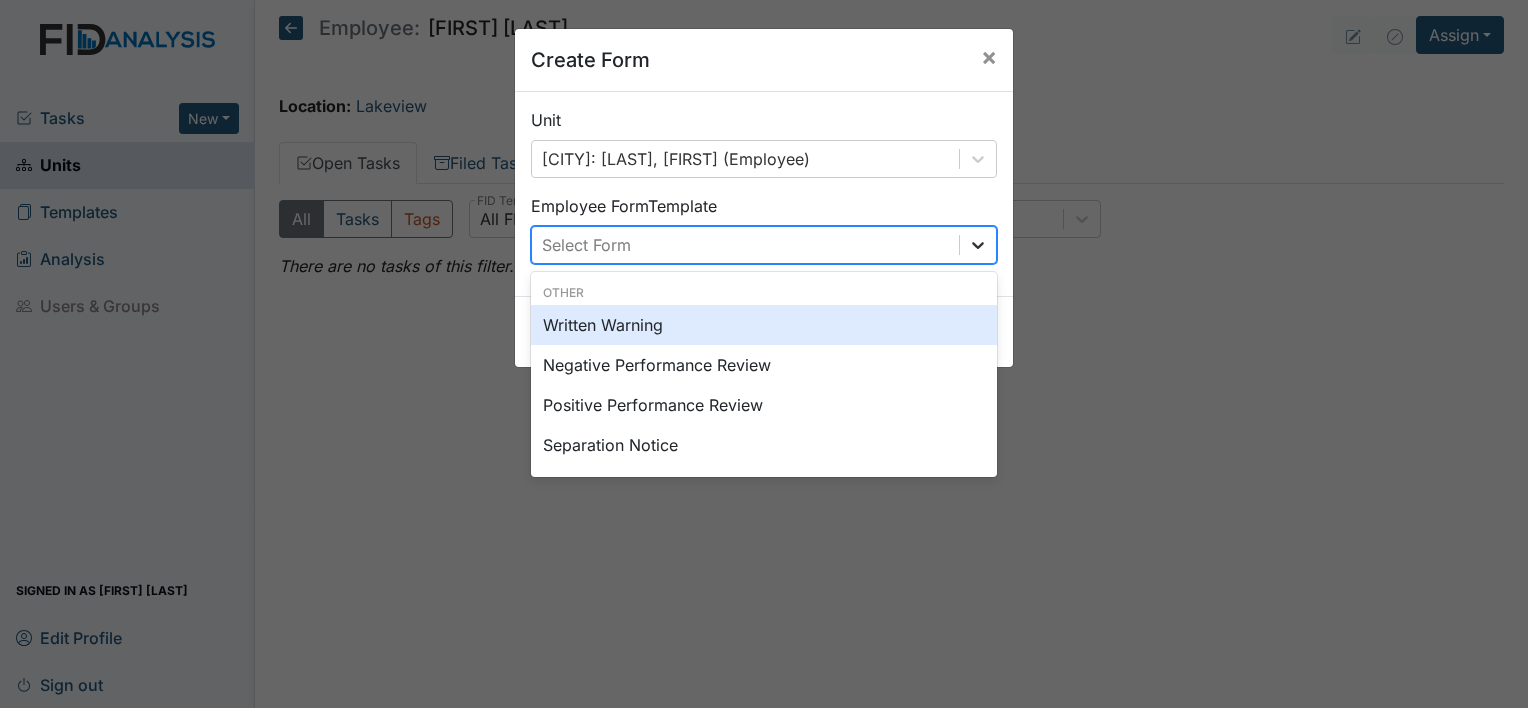 click 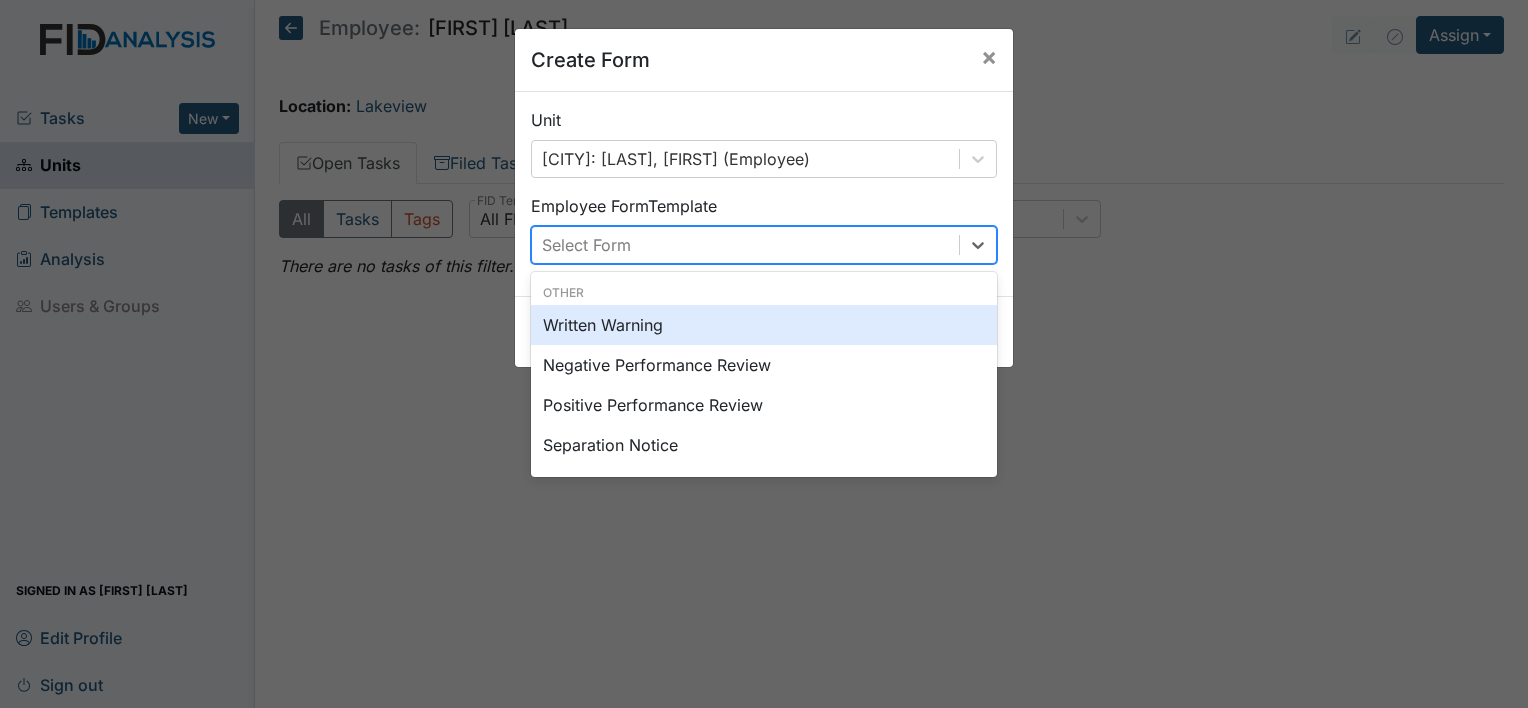 click on "Written Warning" at bounding box center (764, 325) 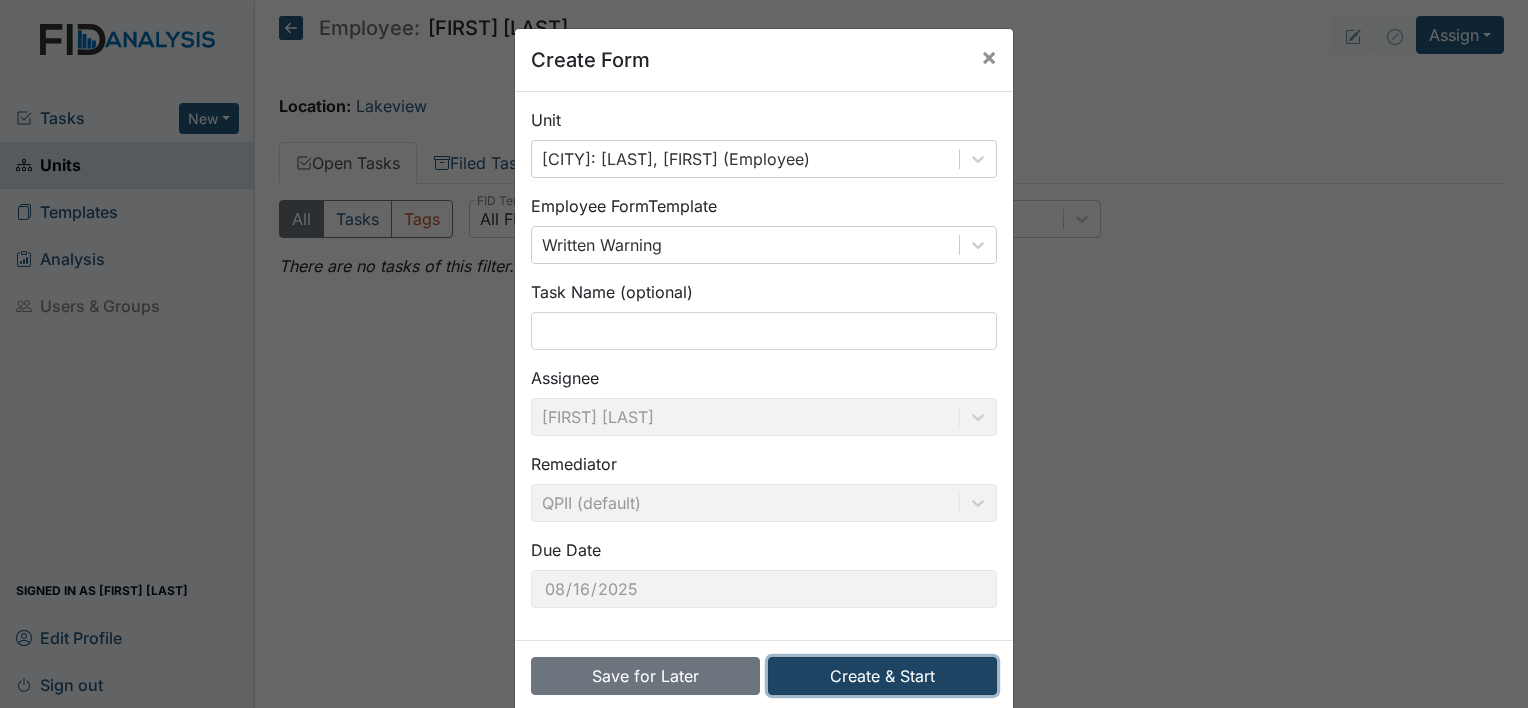 click on "Create & Start" at bounding box center [882, 676] 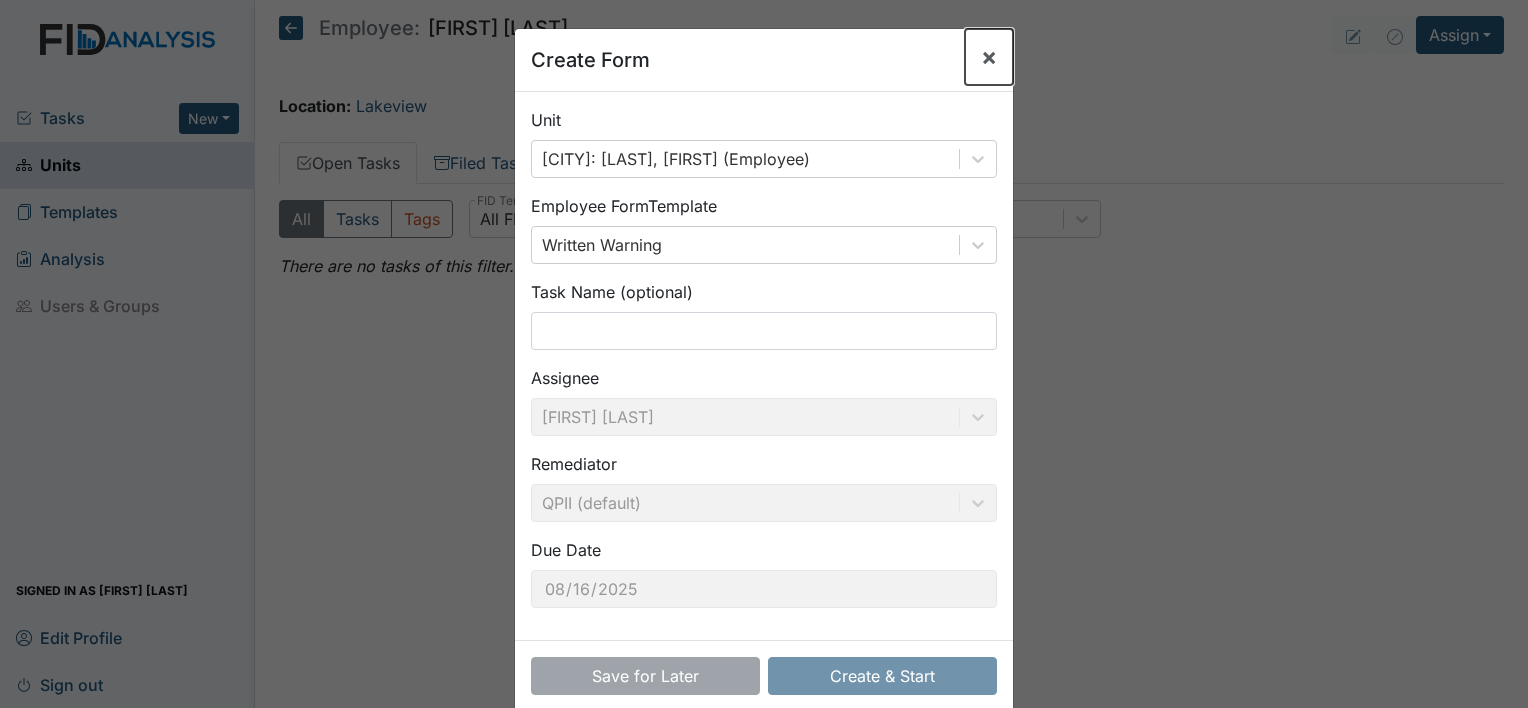 click on "×" at bounding box center [989, 56] 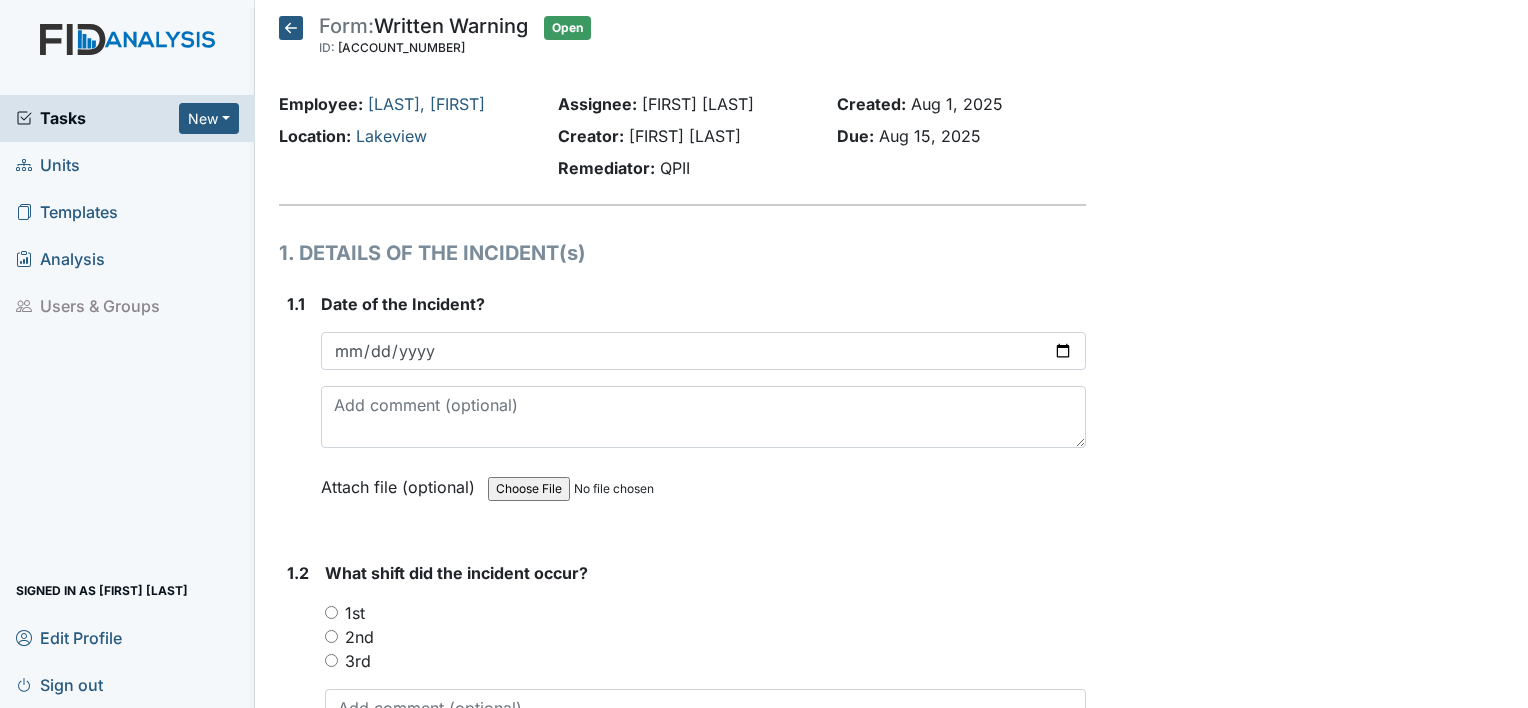 scroll, scrollTop: 0, scrollLeft: 0, axis: both 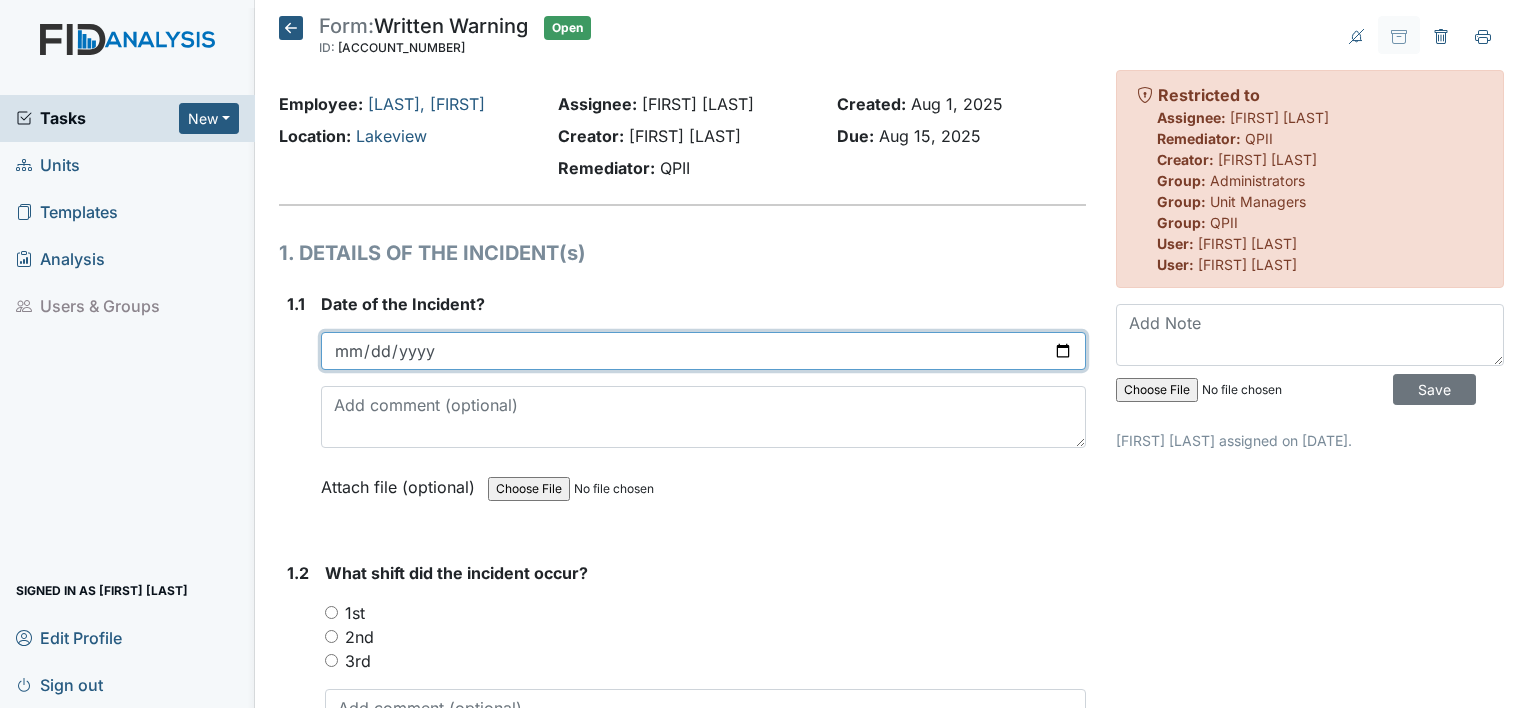 click at bounding box center [703, 351] 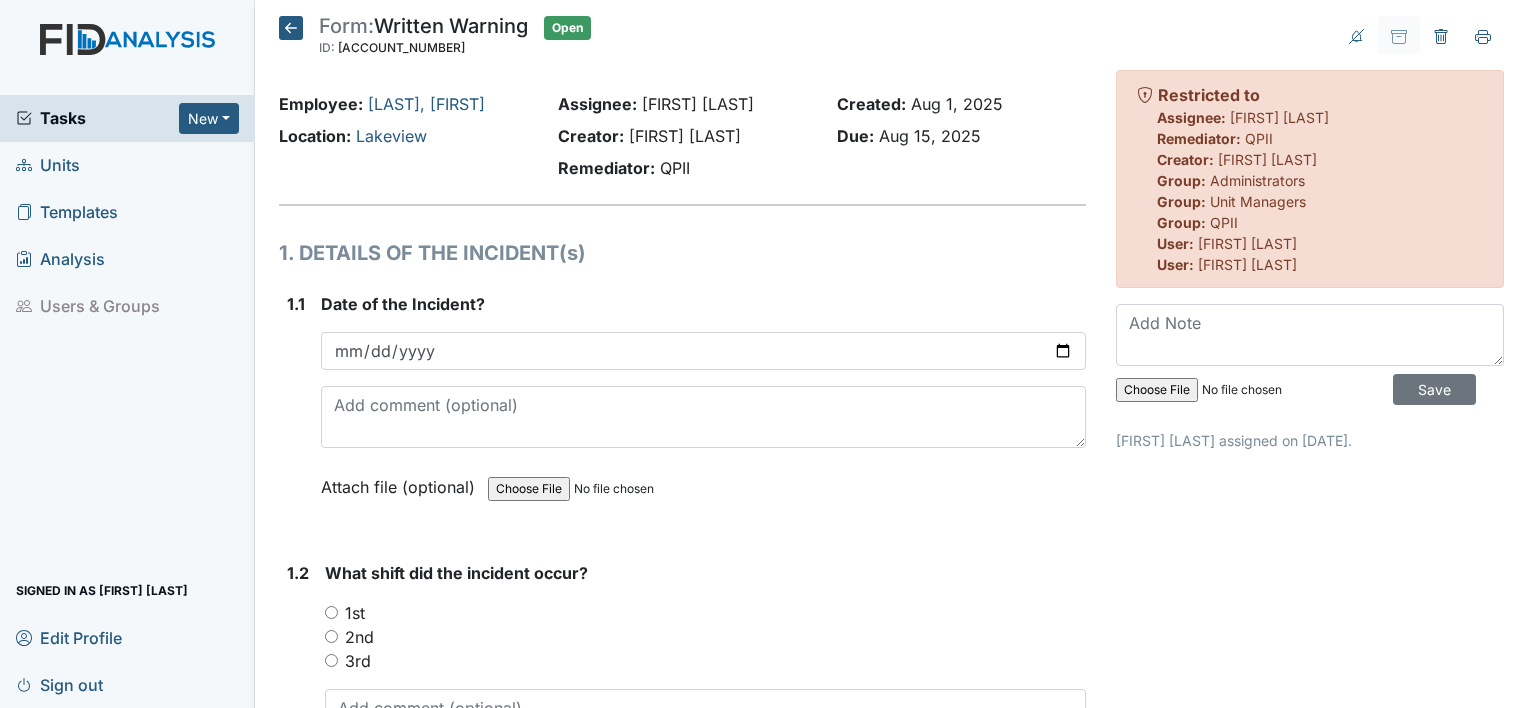 click on "2nd" at bounding box center [331, 636] 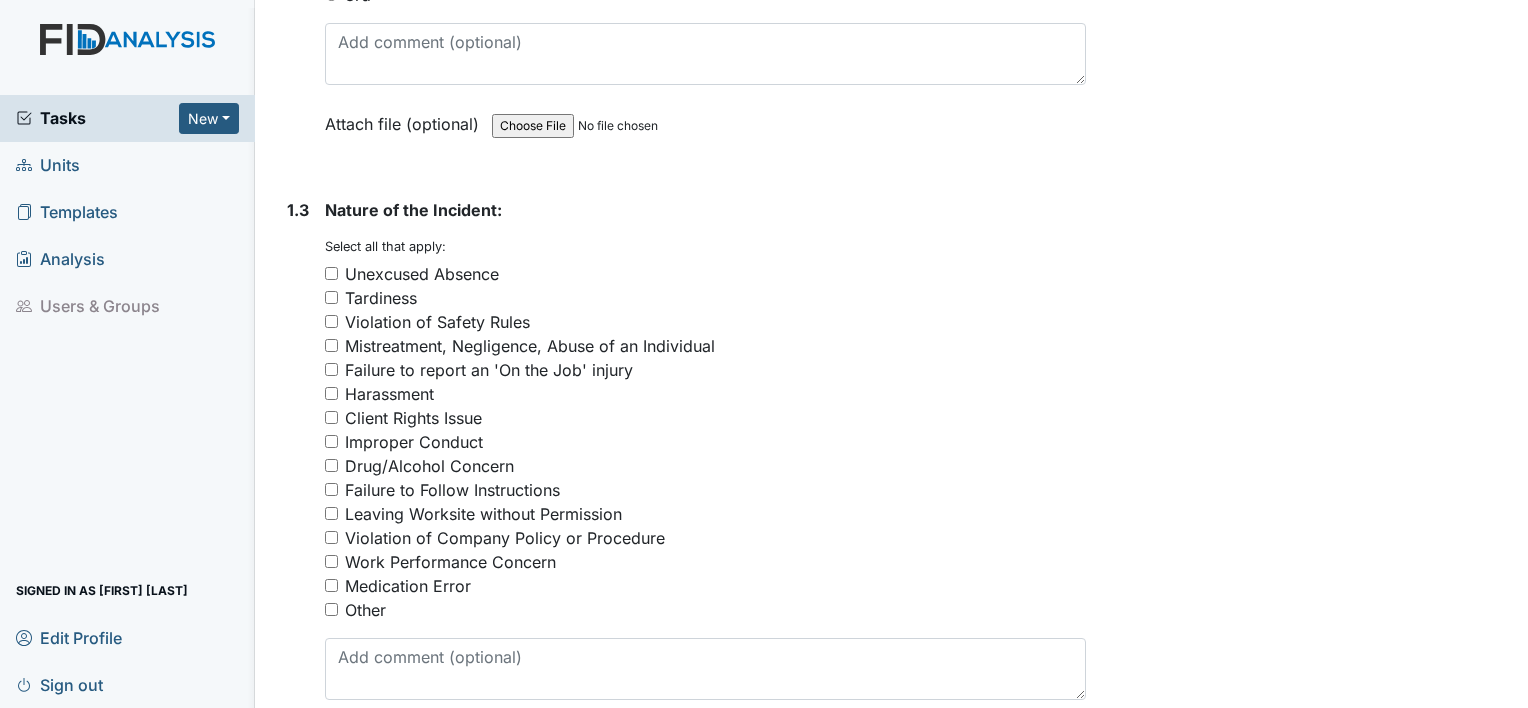 scroll, scrollTop: 752, scrollLeft: 0, axis: vertical 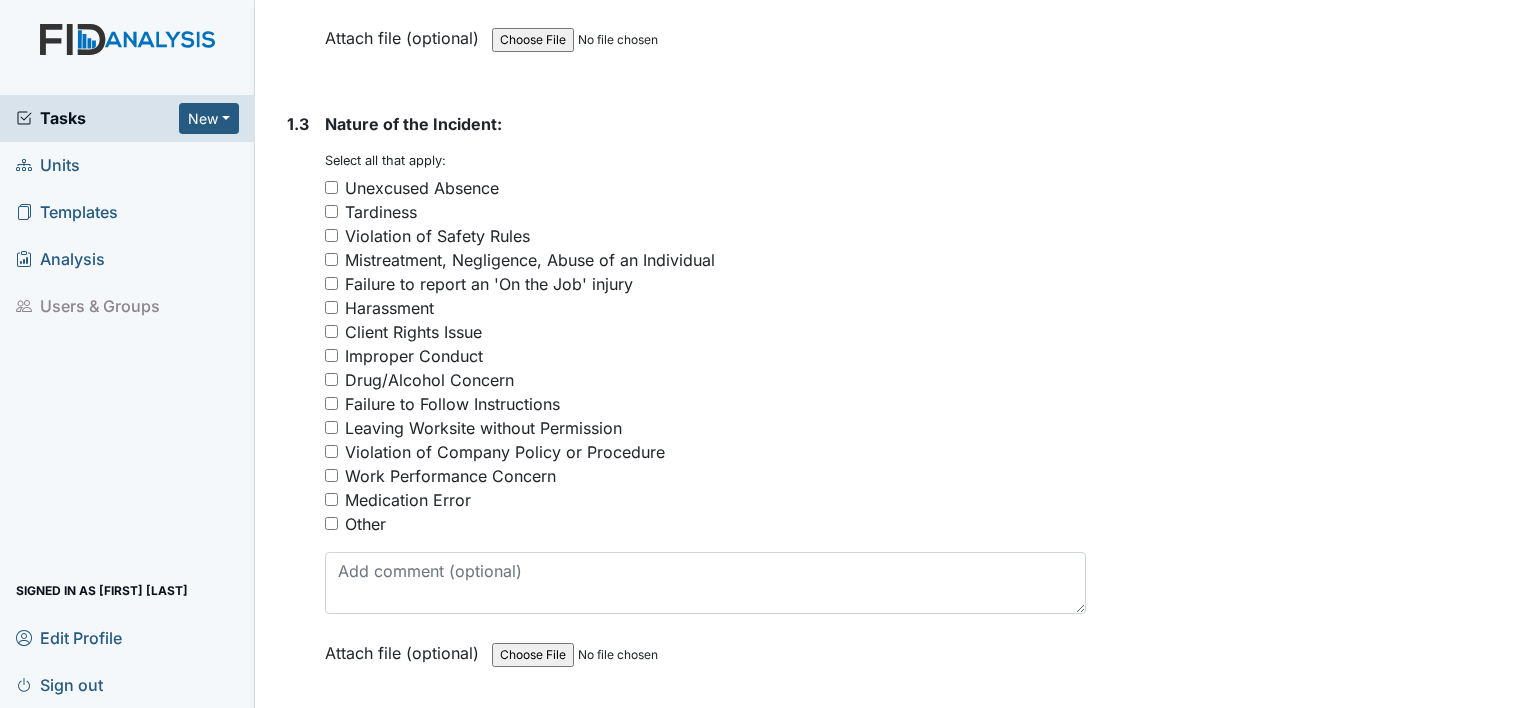 click on "1.3
Nature of the Incident:
You must select one or more of the below options.
Select all that apply:
Unexcused Absence
Tardiness
Violation of Safety Rules
Mistreatment, Negligence, Abuse of an Individual
Failure to report an 'On the Job' injury
Harassment
Client Rights Issue
Improper Conduct
Drug/Alcohol Concern
Failure to Follow Instructions
Leaving Worksite without Permission
Violation of Company Policy or Procedure
Work Performance Concern
Medication Error
Other
Attach file (optional)
You can upload .pdf, .txt, .jpg, .jpeg, .png, .csv, .xls, or .doc files under 100MB." at bounding box center (682, 403) 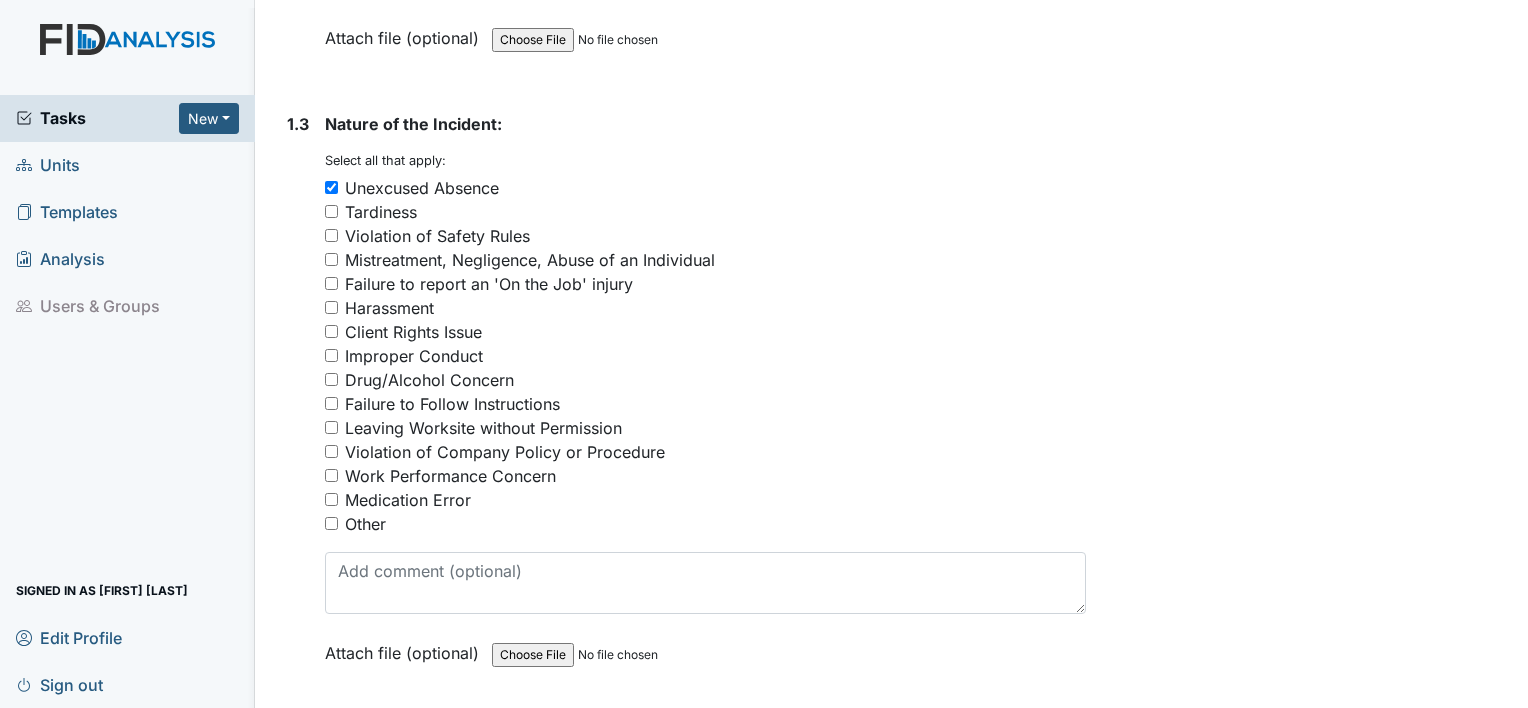 click on "Tardiness" at bounding box center [331, 211] 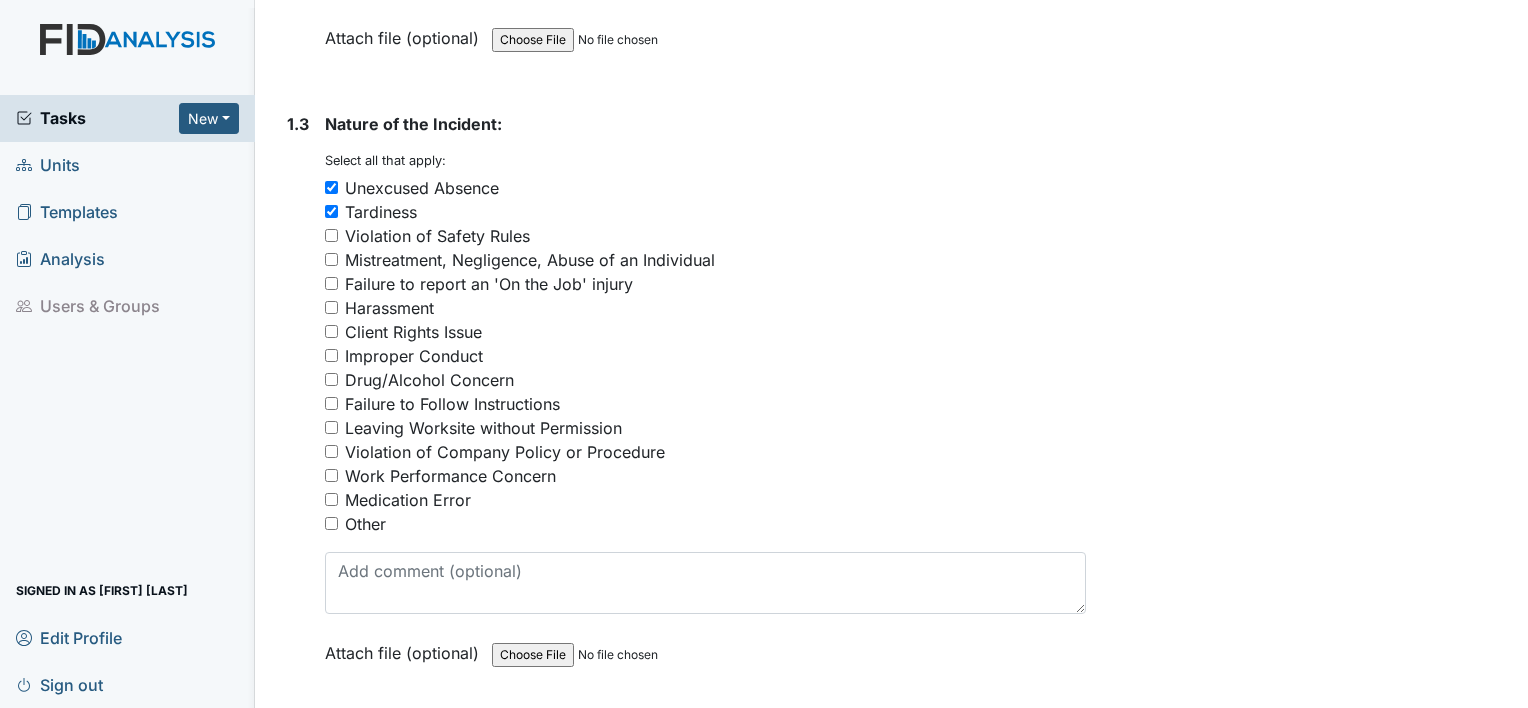 click on "Violation of Company Policy or Procedure" at bounding box center [331, 451] 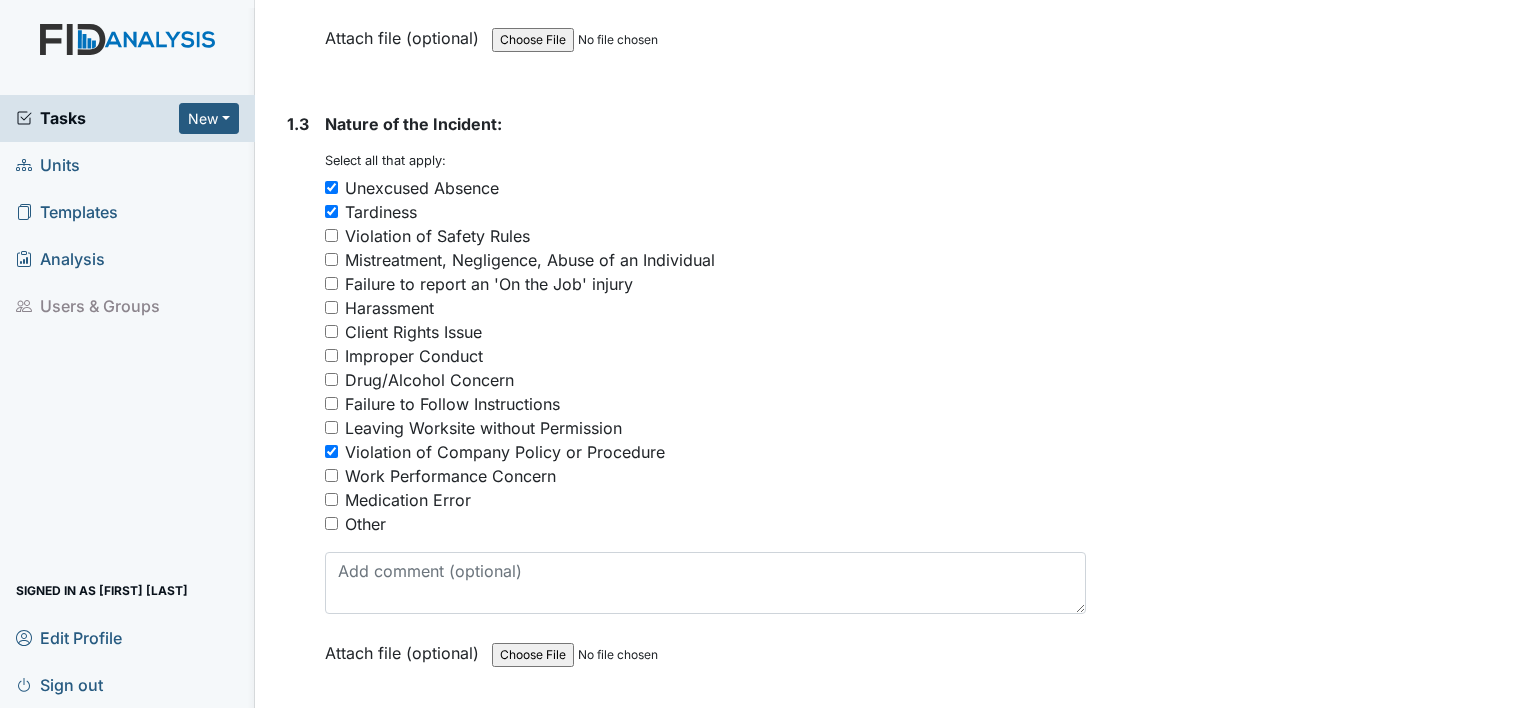 click on "Work Performance Concern" at bounding box center (331, 475) 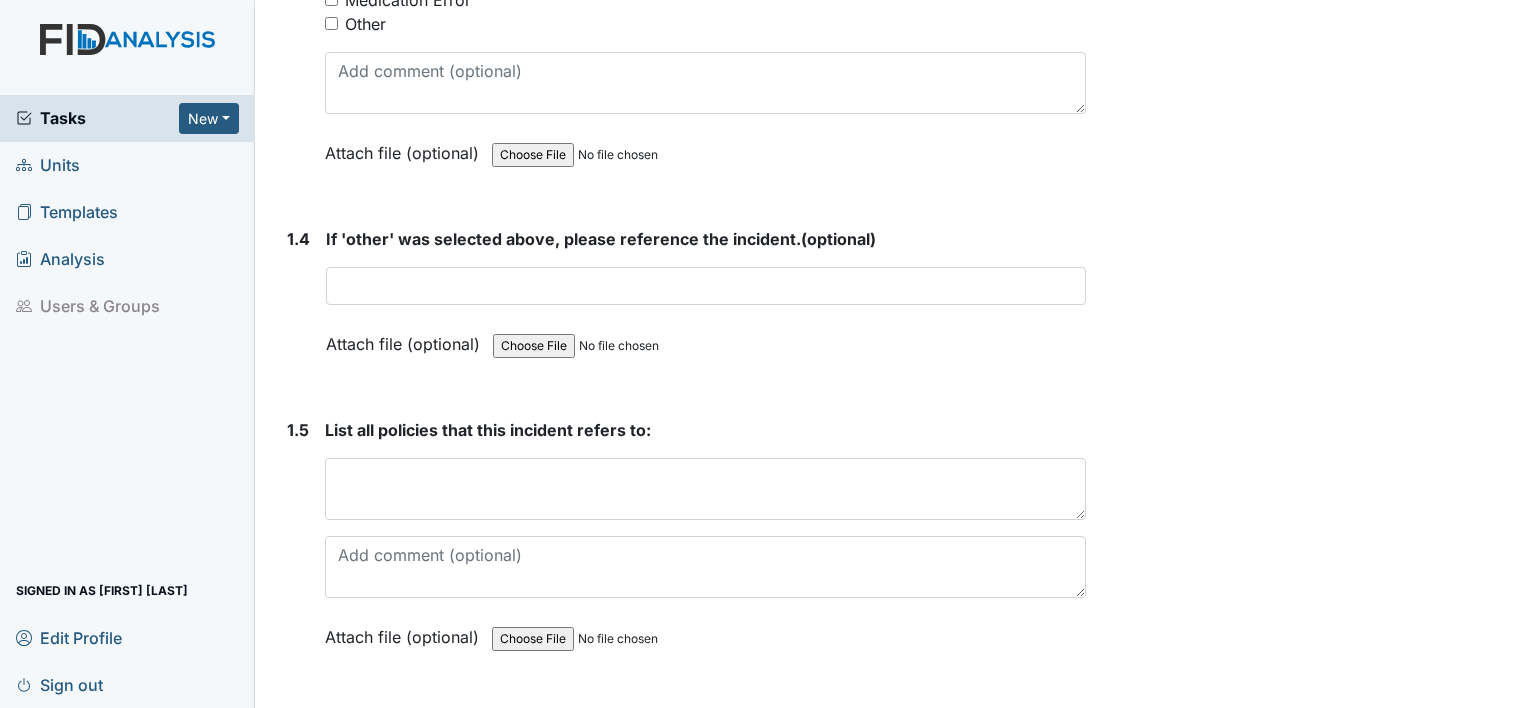 scroll, scrollTop: 1262, scrollLeft: 0, axis: vertical 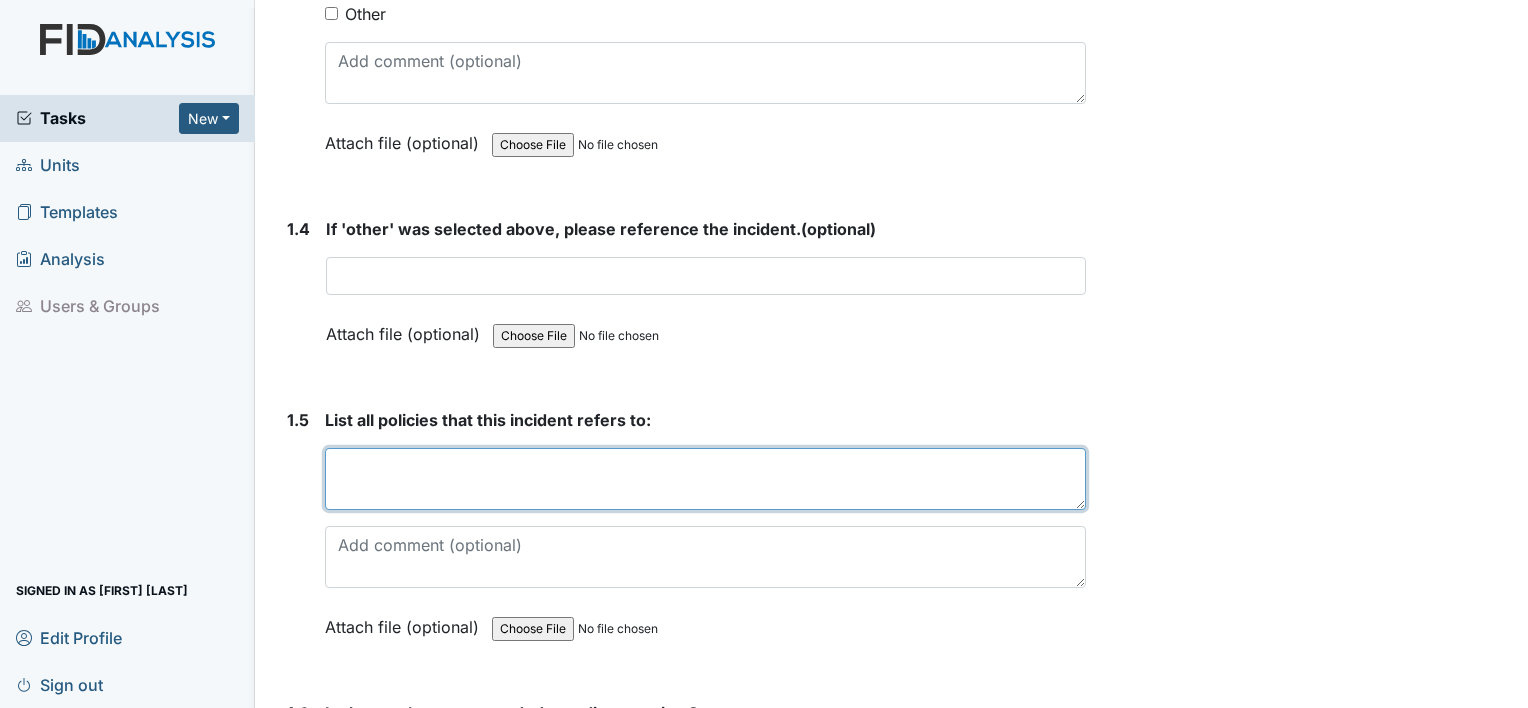 click at bounding box center [705, 479] 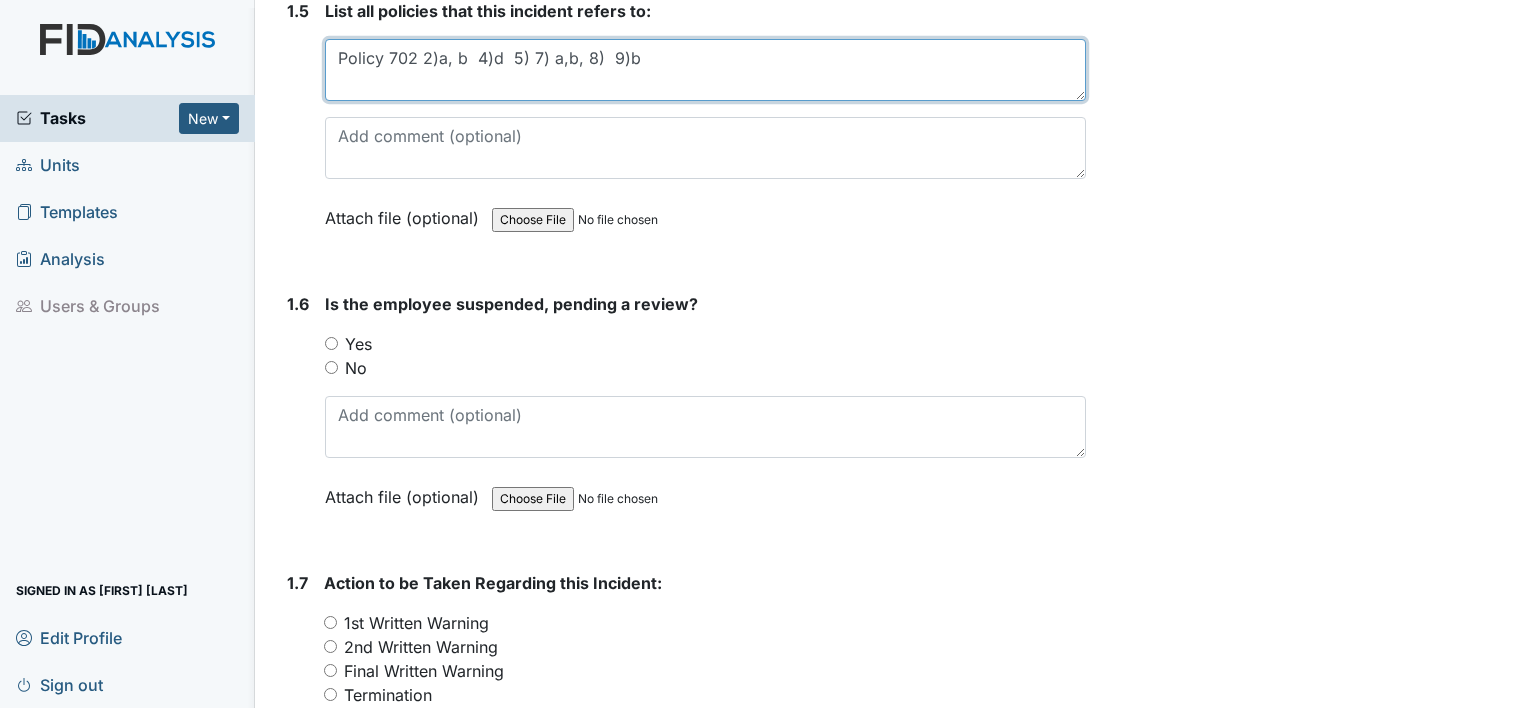 scroll, scrollTop: 1676, scrollLeft: 0, axis: vertical 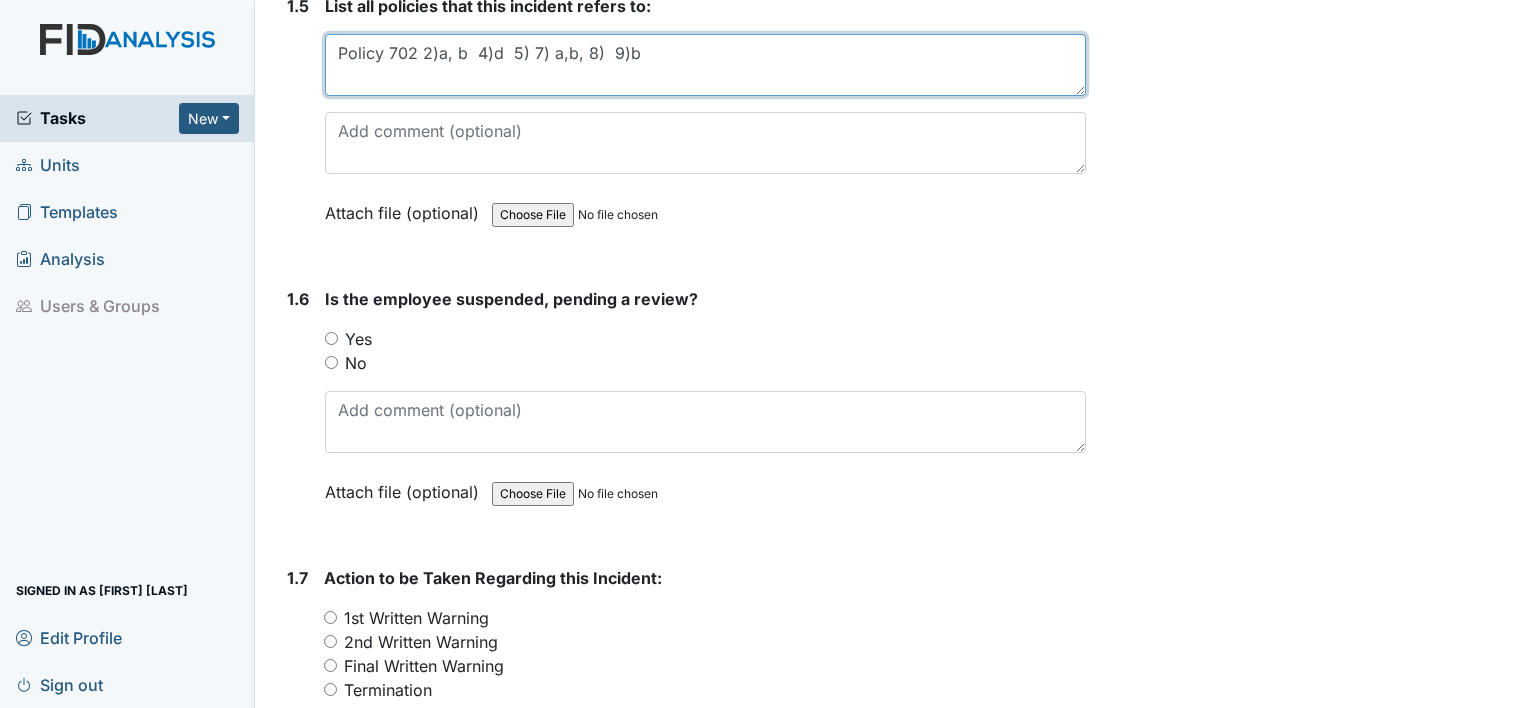 type on "Policy 702 2)a, b  4)d  5) 7) a,b, 8)  9)b" 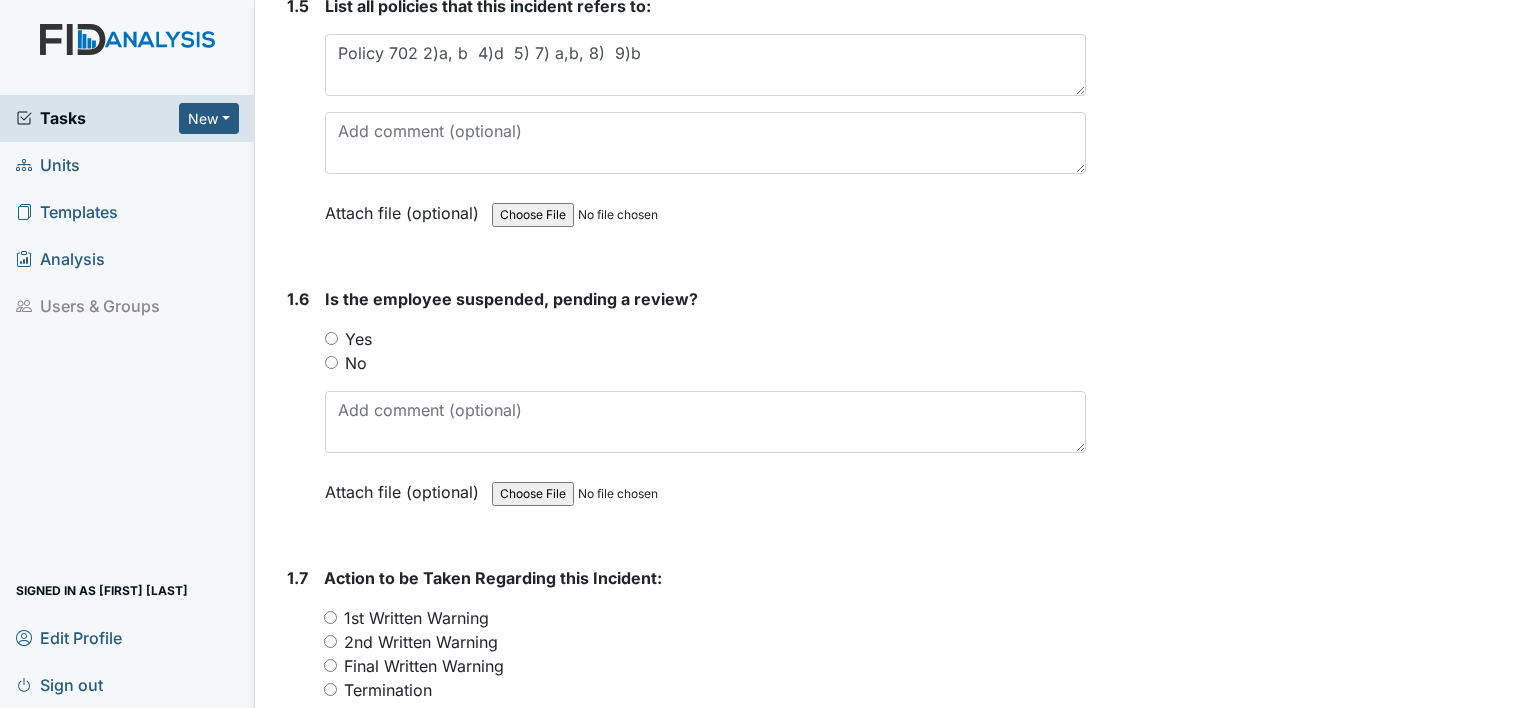 click on "No" at bounding box center [705, 363] 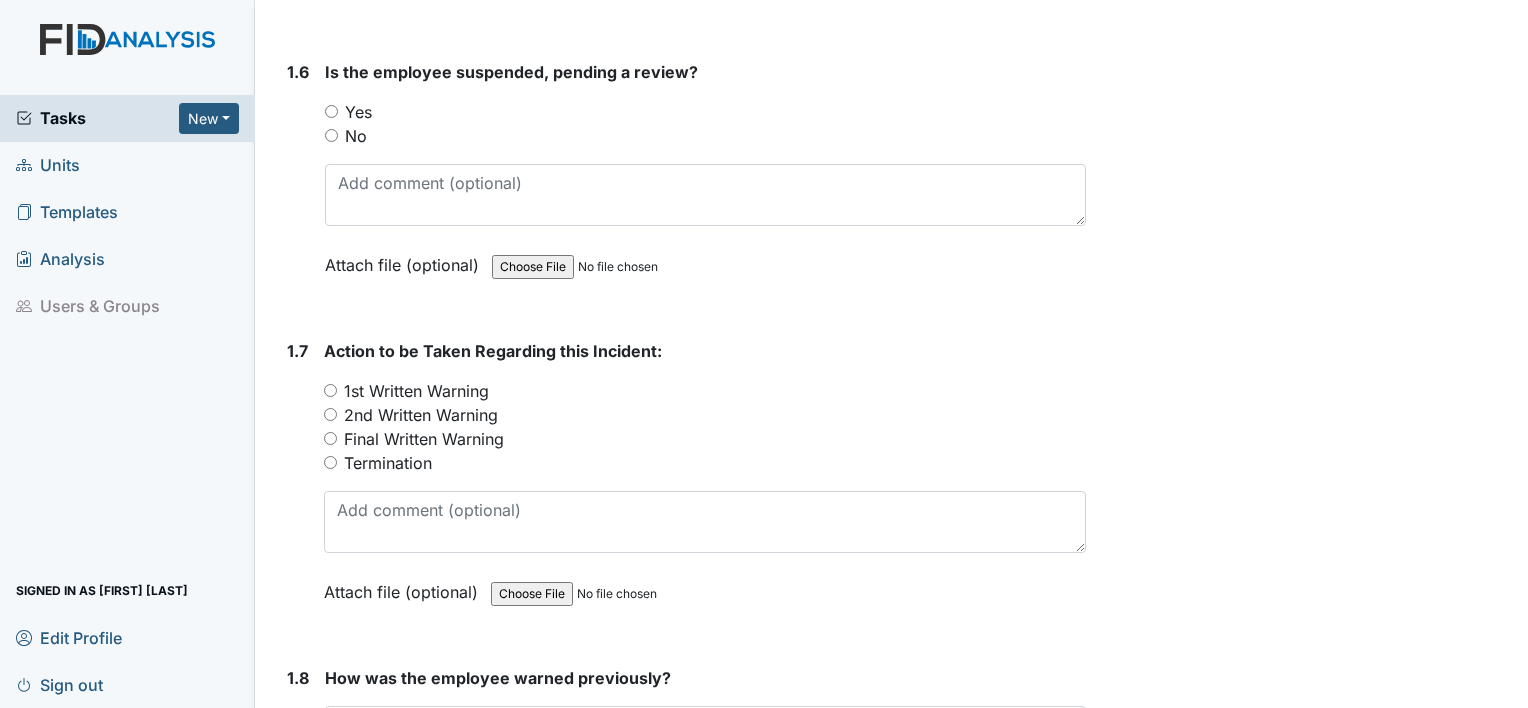 scroll, scrollTop: 1908, scrollLeft: 0, axis: vertical 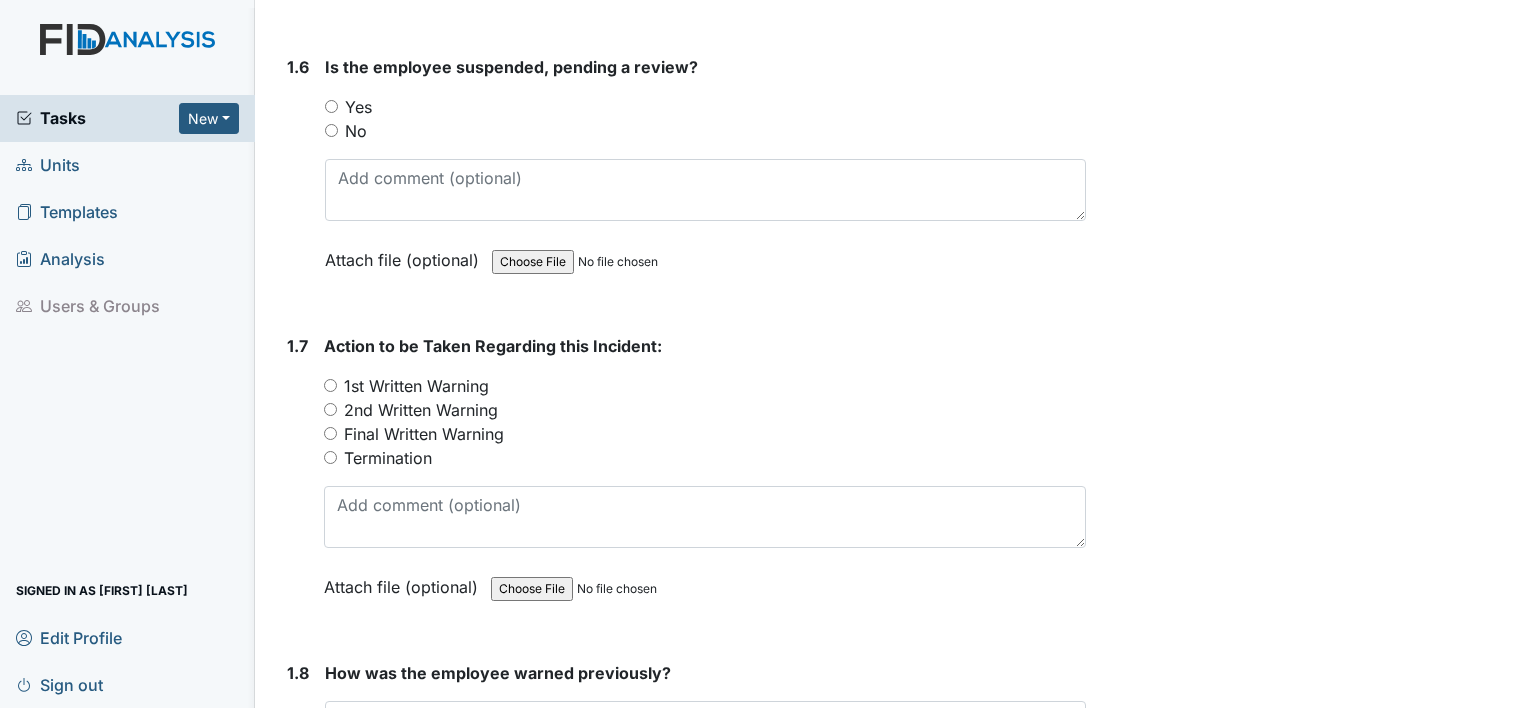 click on "1st Written Warning" at bounding box center [330, 385] 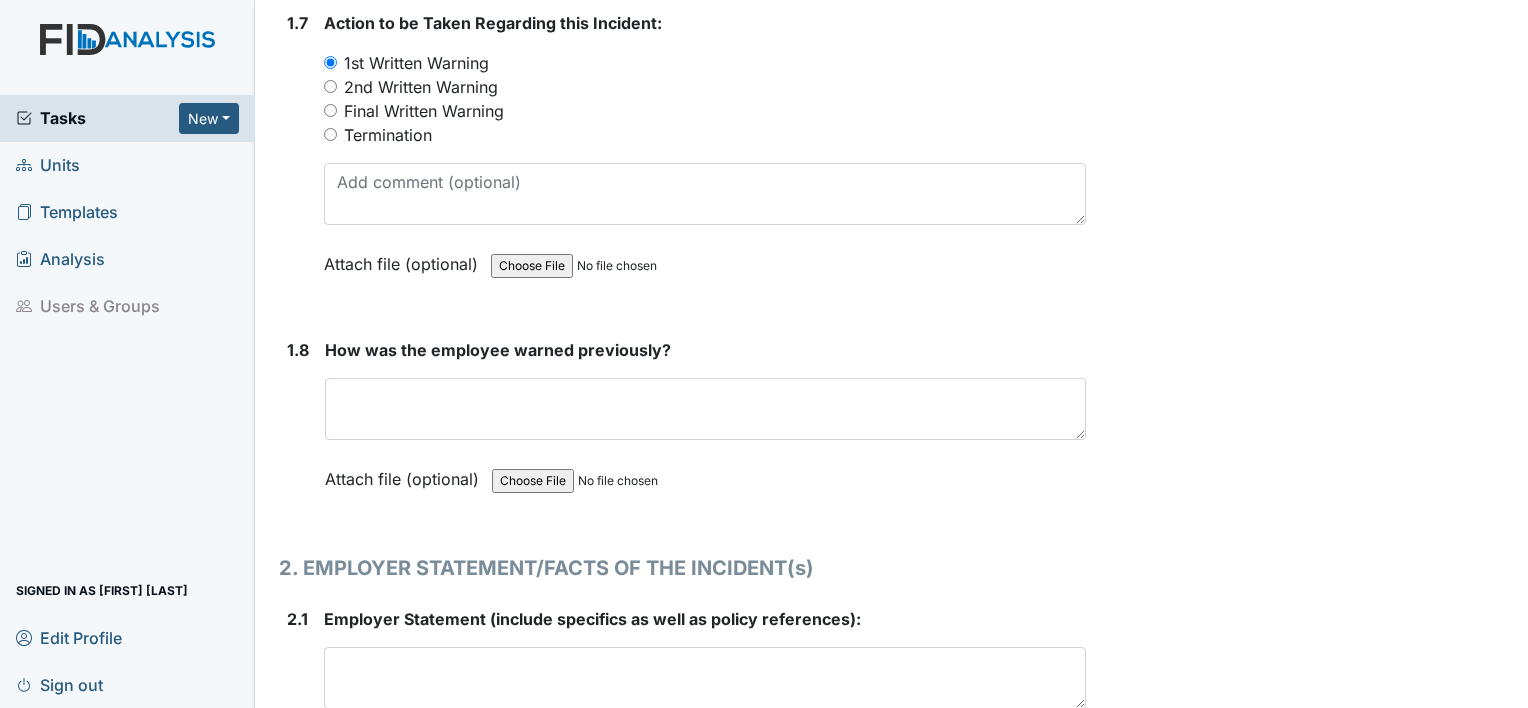 scroll, scrollTop: 2236, scrollLeft: 0, axis: vertical 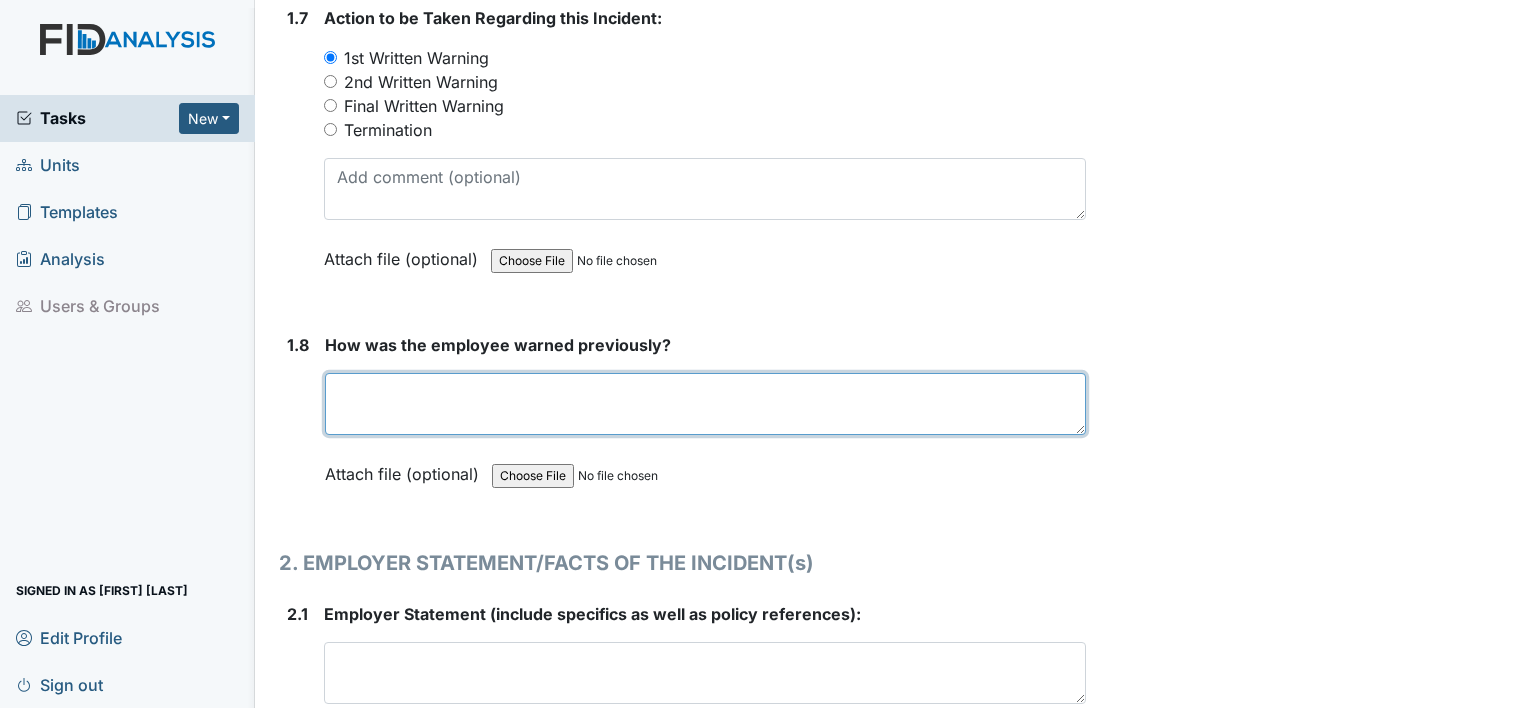 click at bounding box center [705, 404] 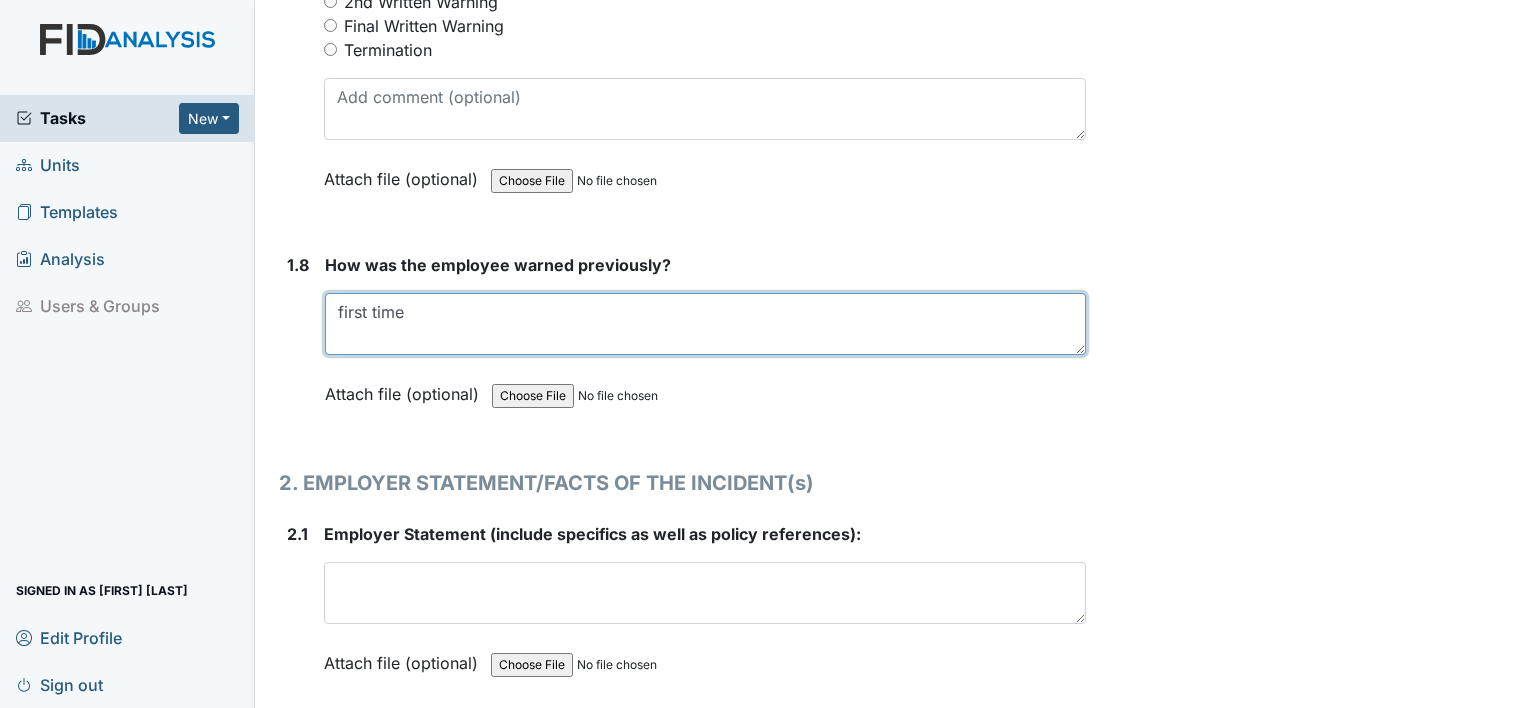 scroll, scrollTop: 2428, scrollLeft: 0, axis: vertical 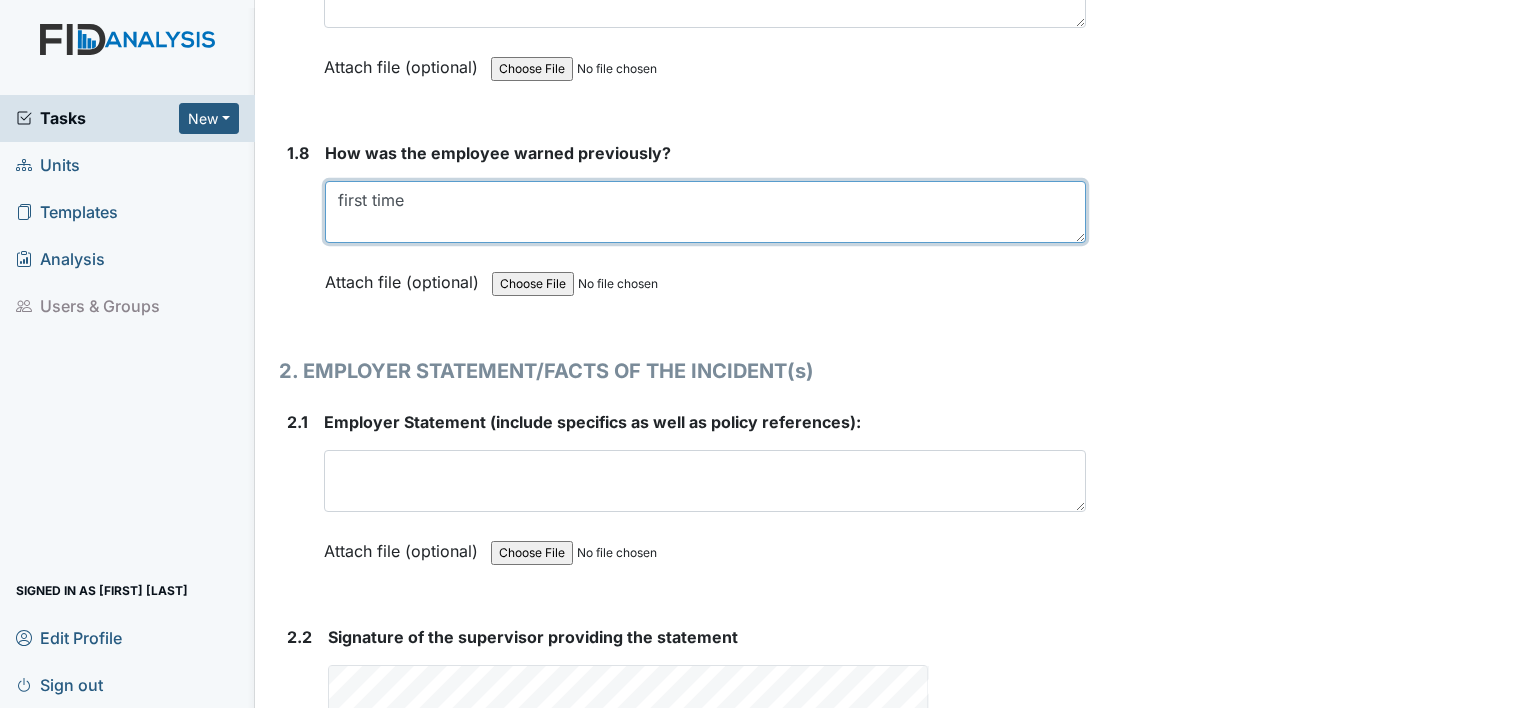type on "first time" 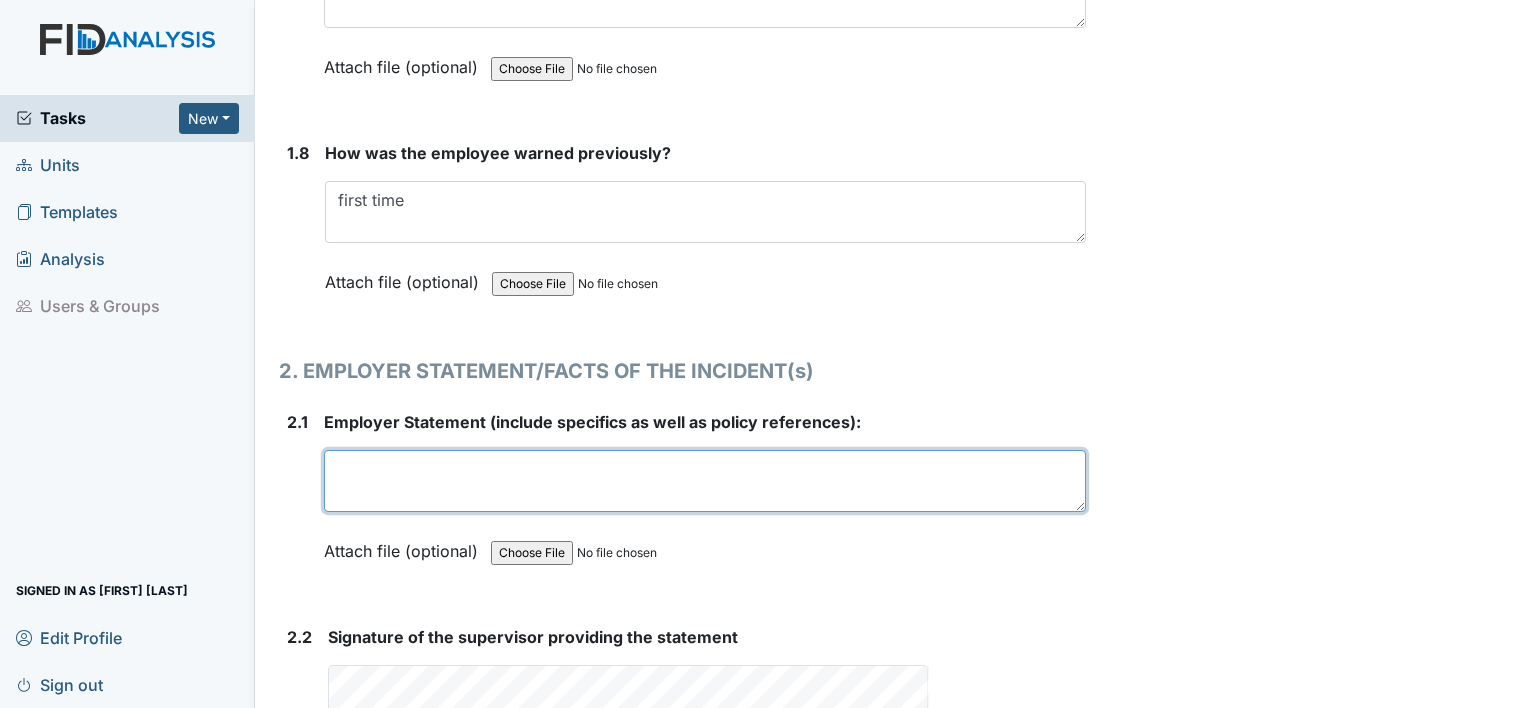 click at bounding box center (705, 481) 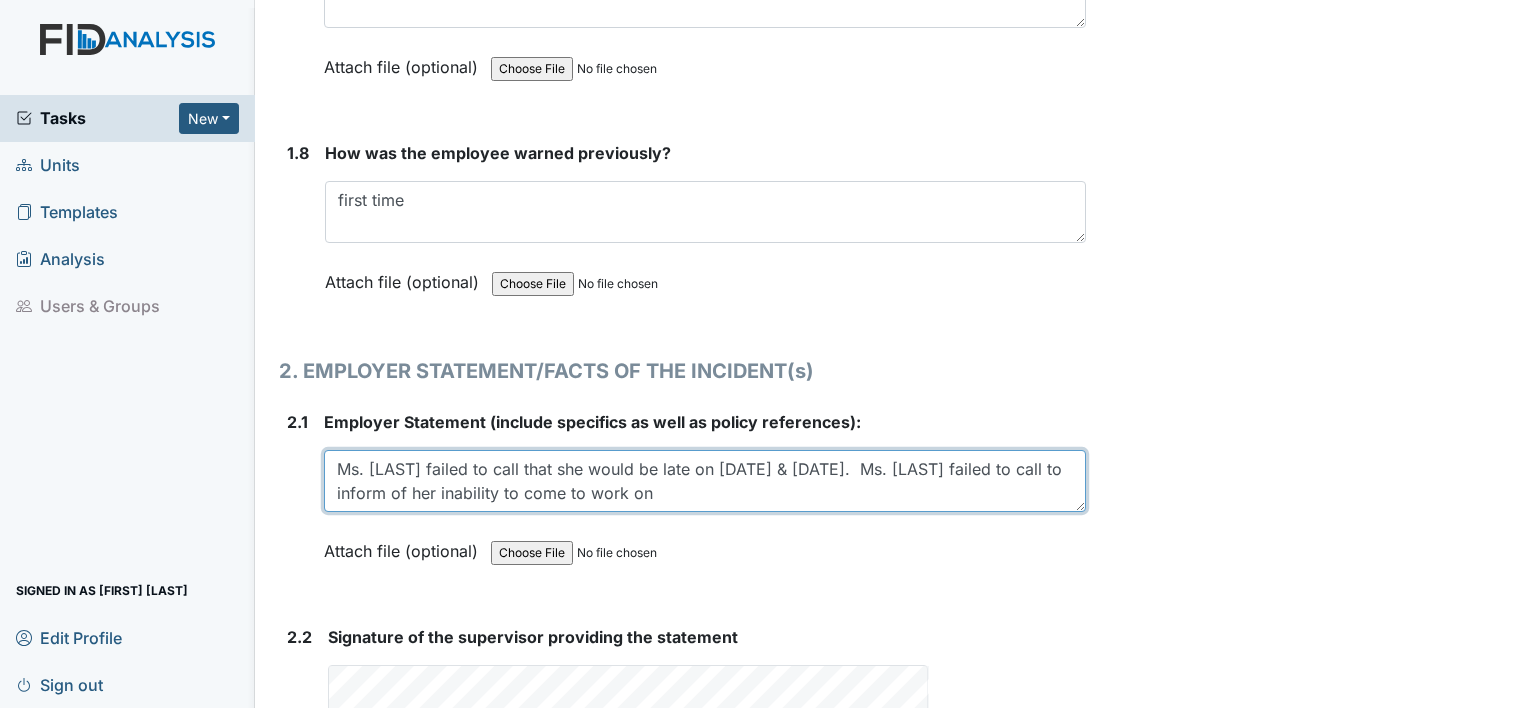 click on "Ms. Richardson failed to call that she would be late on July 26 & 27.  Ms. Richardson failed to call to inform of her inability to come to work on" at bounding box center [705, 481] 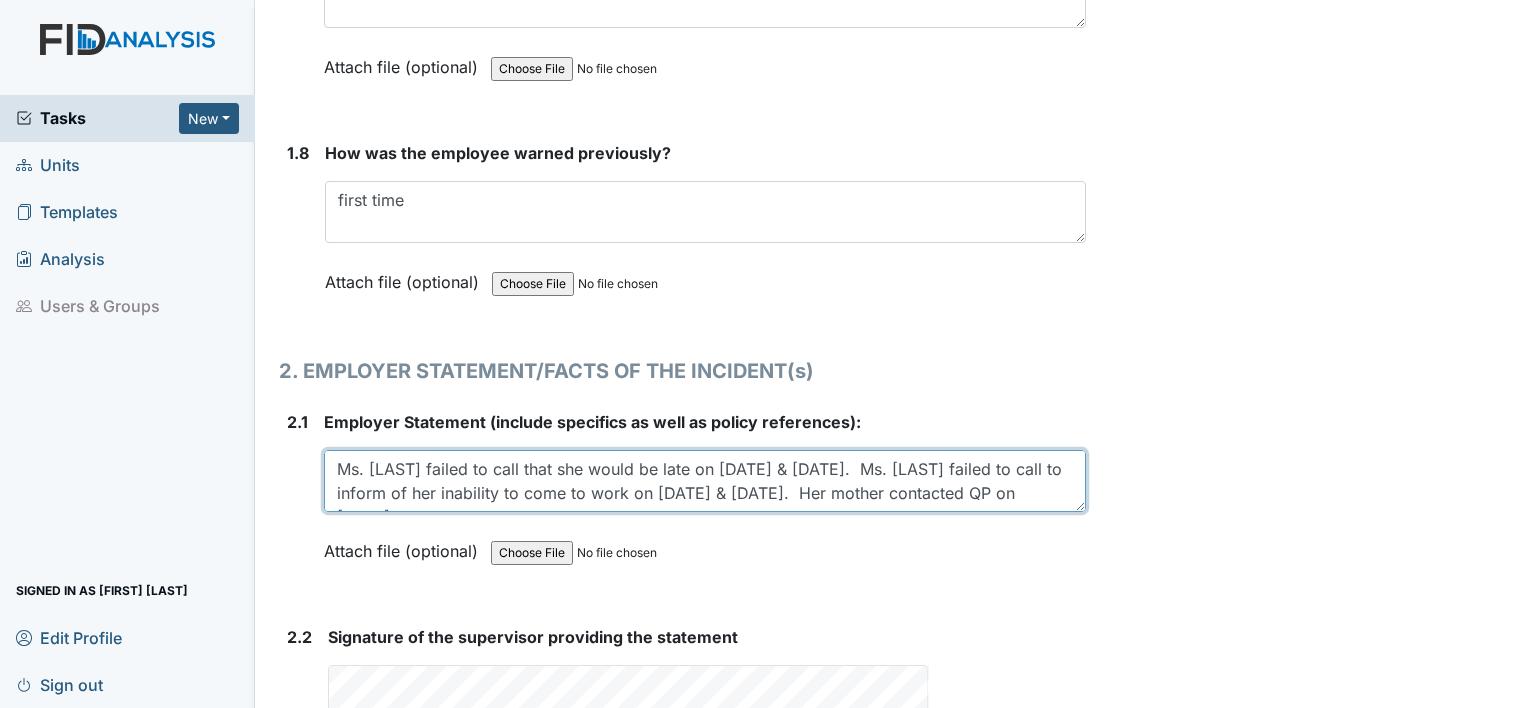 scroll, scrollTop: 16, scrollLeft: 0, axis: vertical 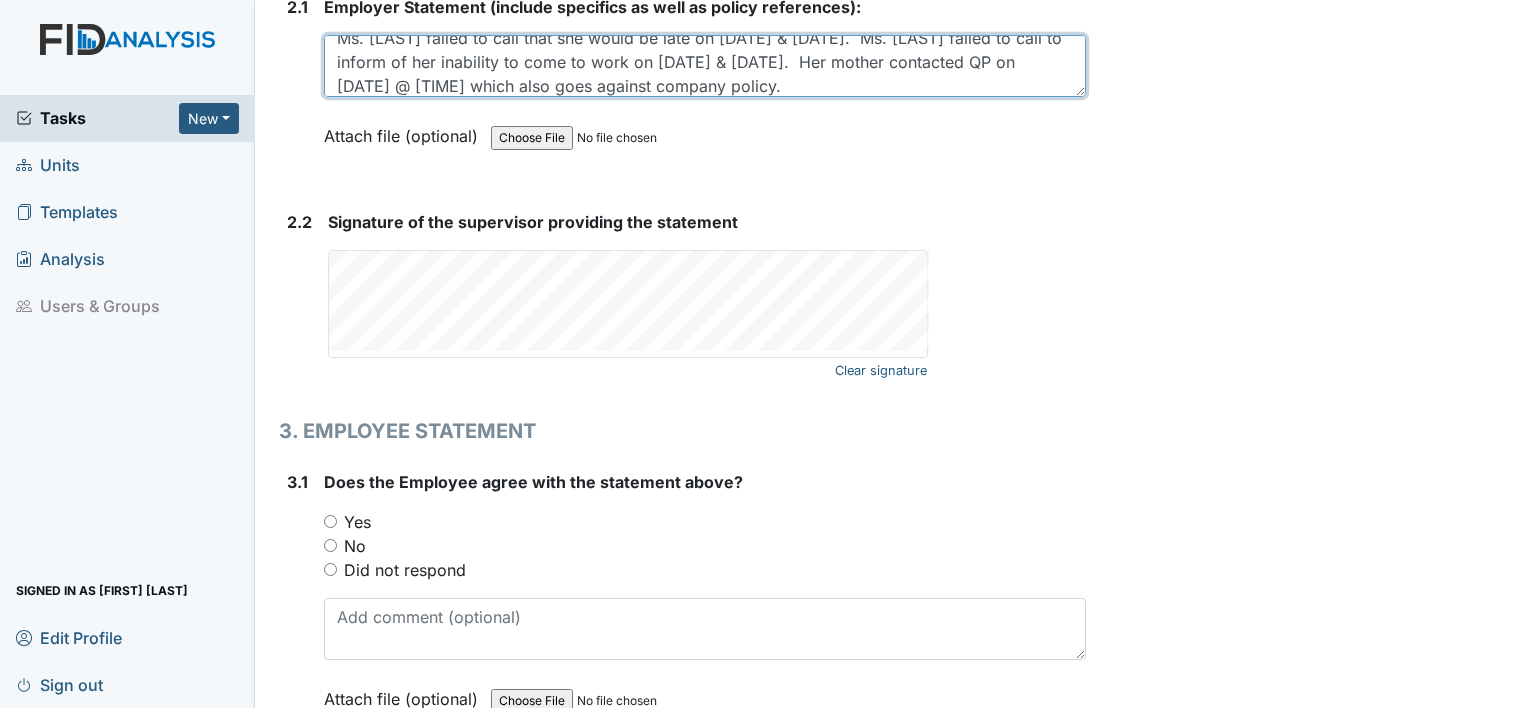 type on "Ms. Richardson failed to call that she would be late on July 26 & 27.  Ms. Richardson failed to call to inform of her inability to come to work on 7/28 & 7/29.  Her mother contacted QP on 7/28 @ 9:30pm which also goes against company policy." 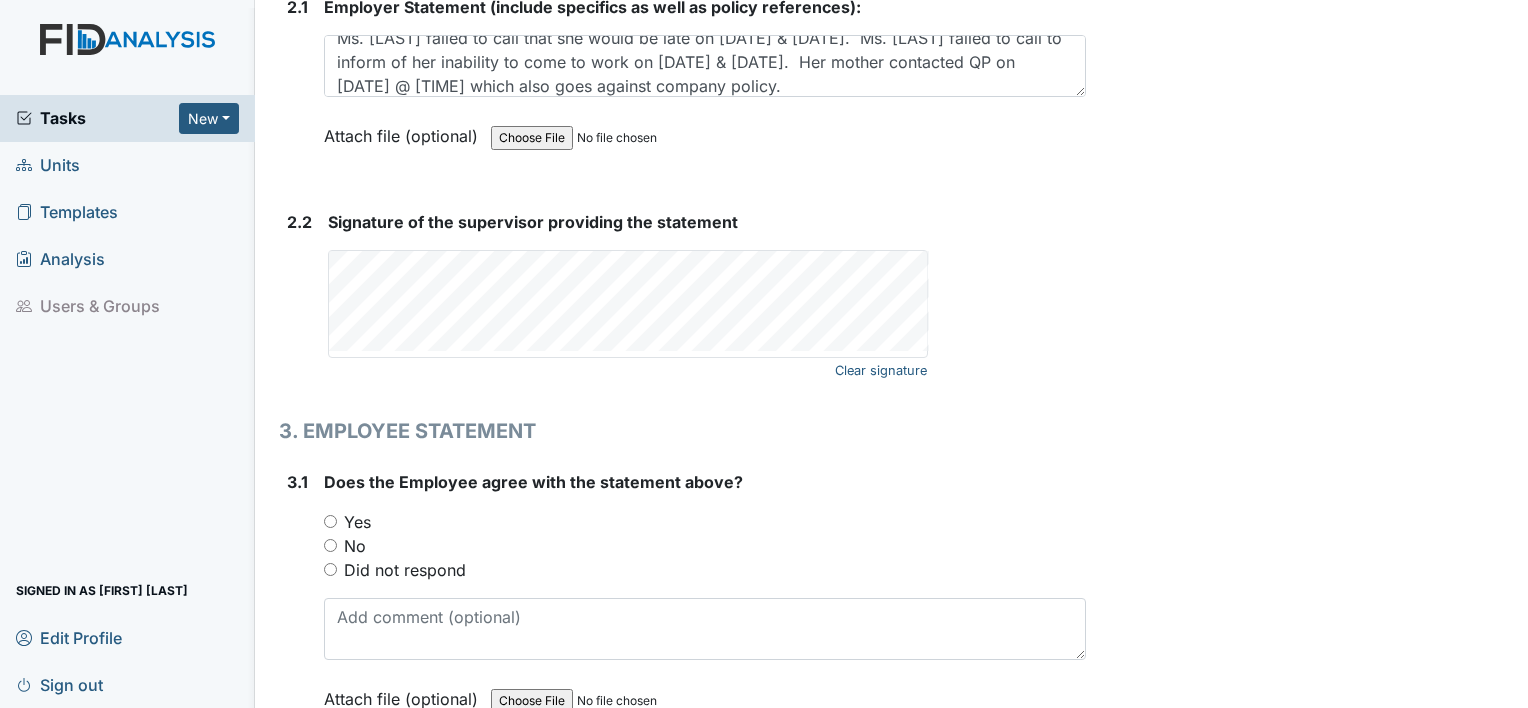 click on "Signature of the supervisor providing the statement
Clear signature
This field is required." at bounding box center [707, 297] 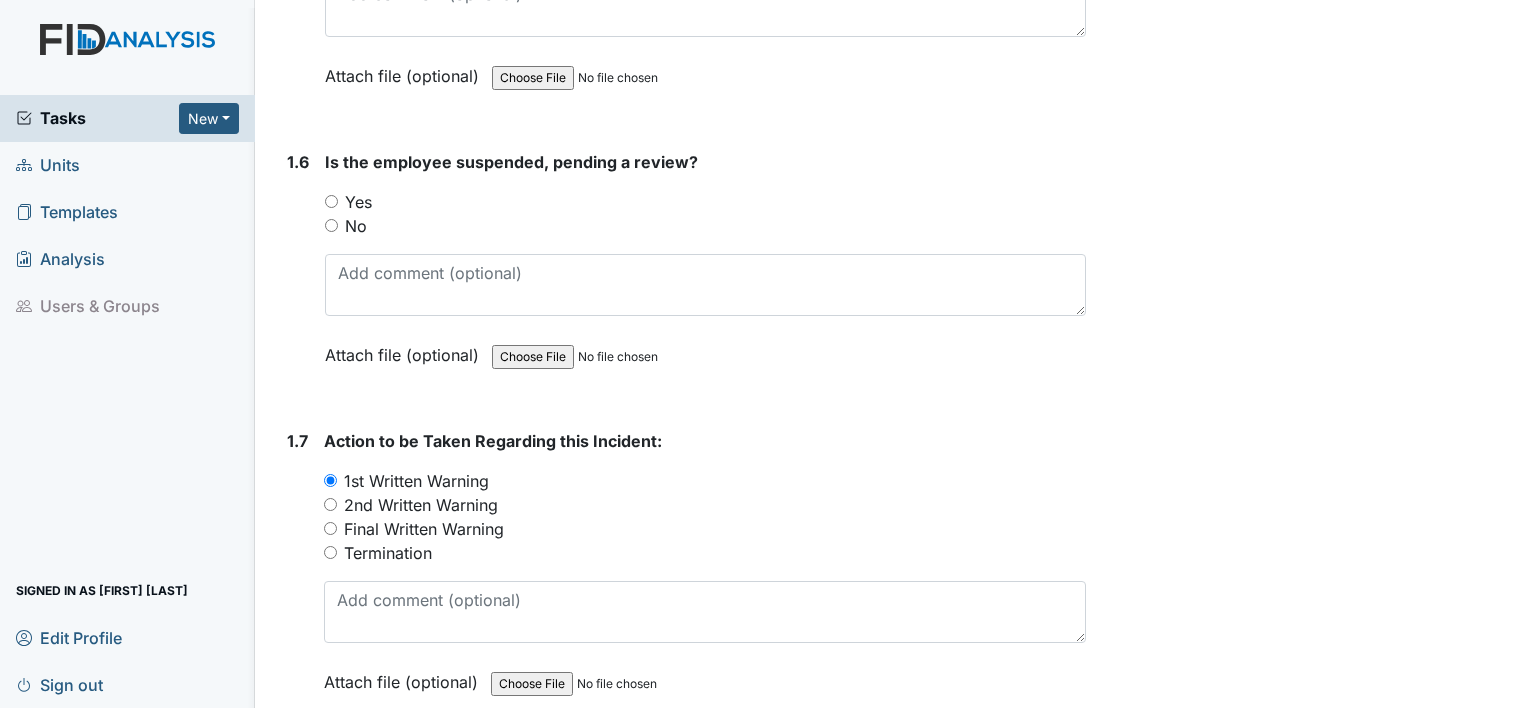 scroll, scrollTop: 1818, scrollLeft: 0, axis: vertical 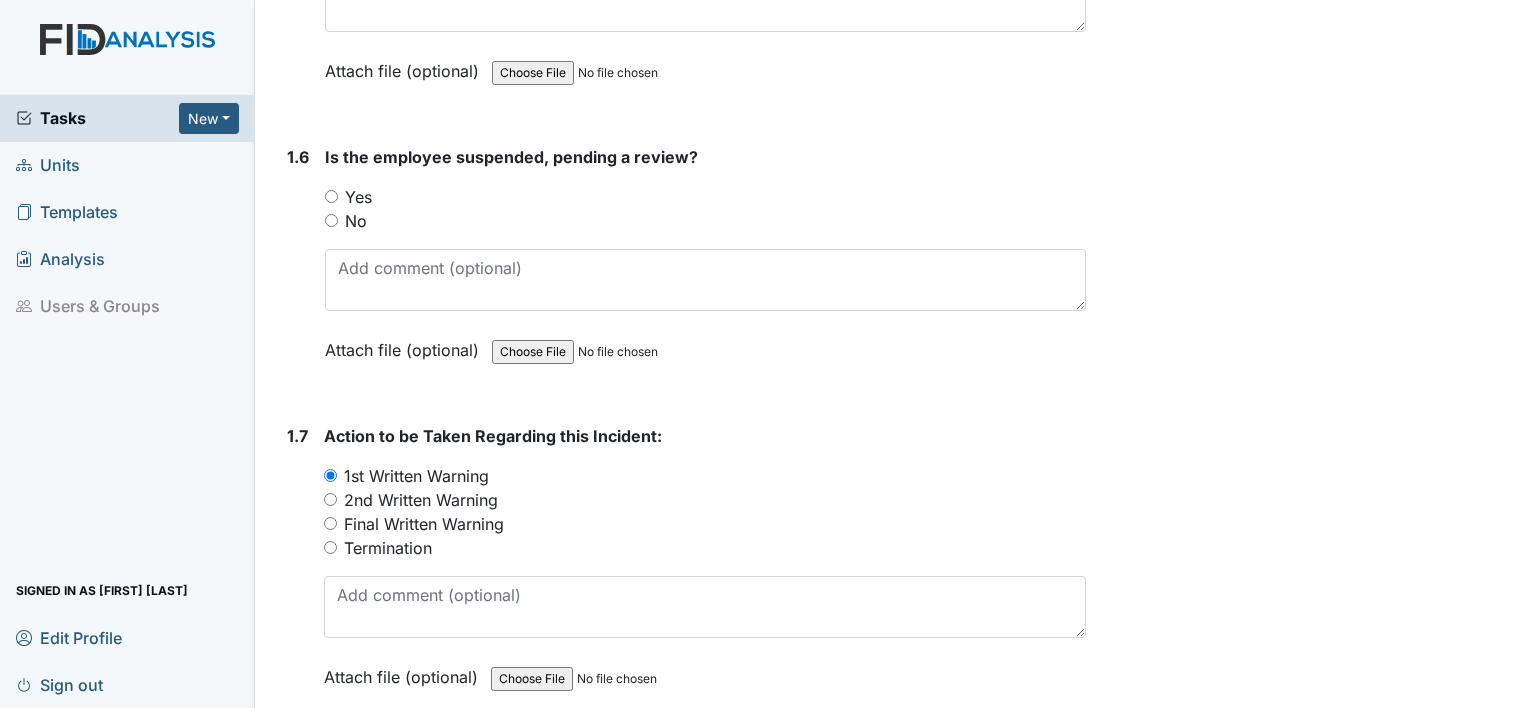 click on "No" at bounding box center (331, 220) 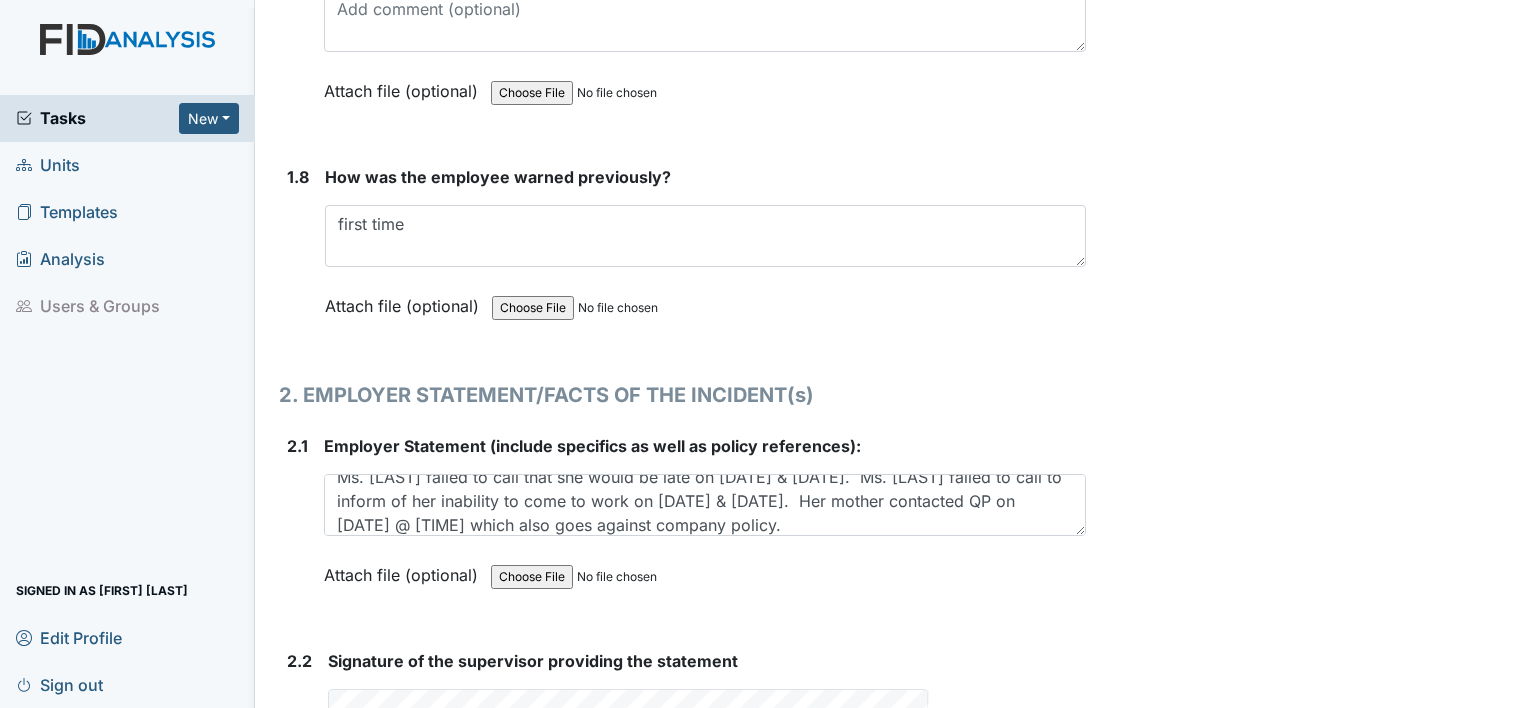 scroll, scrollTop: 2484, scrollLeft: 0, axis: vertical 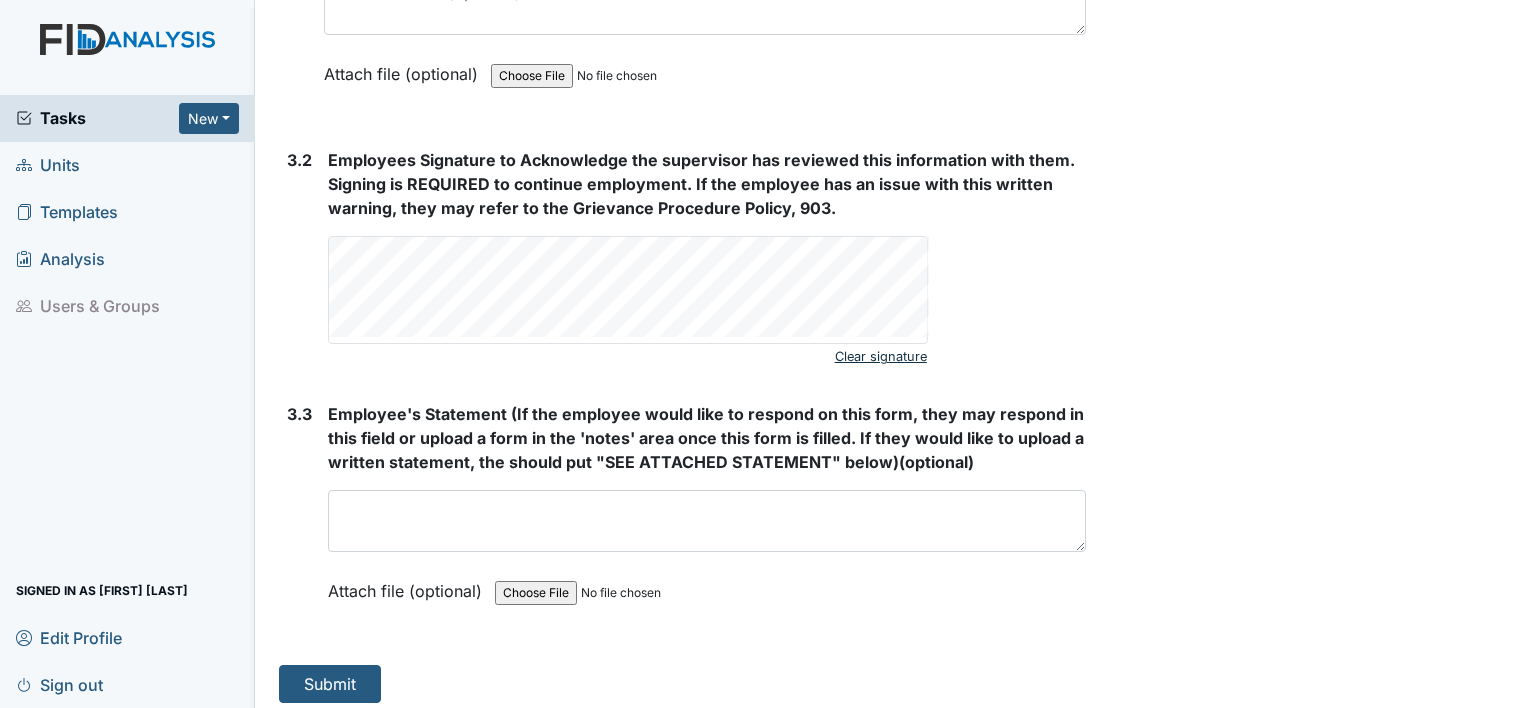 click on "Clear signature" at bounding box center (881, 356) 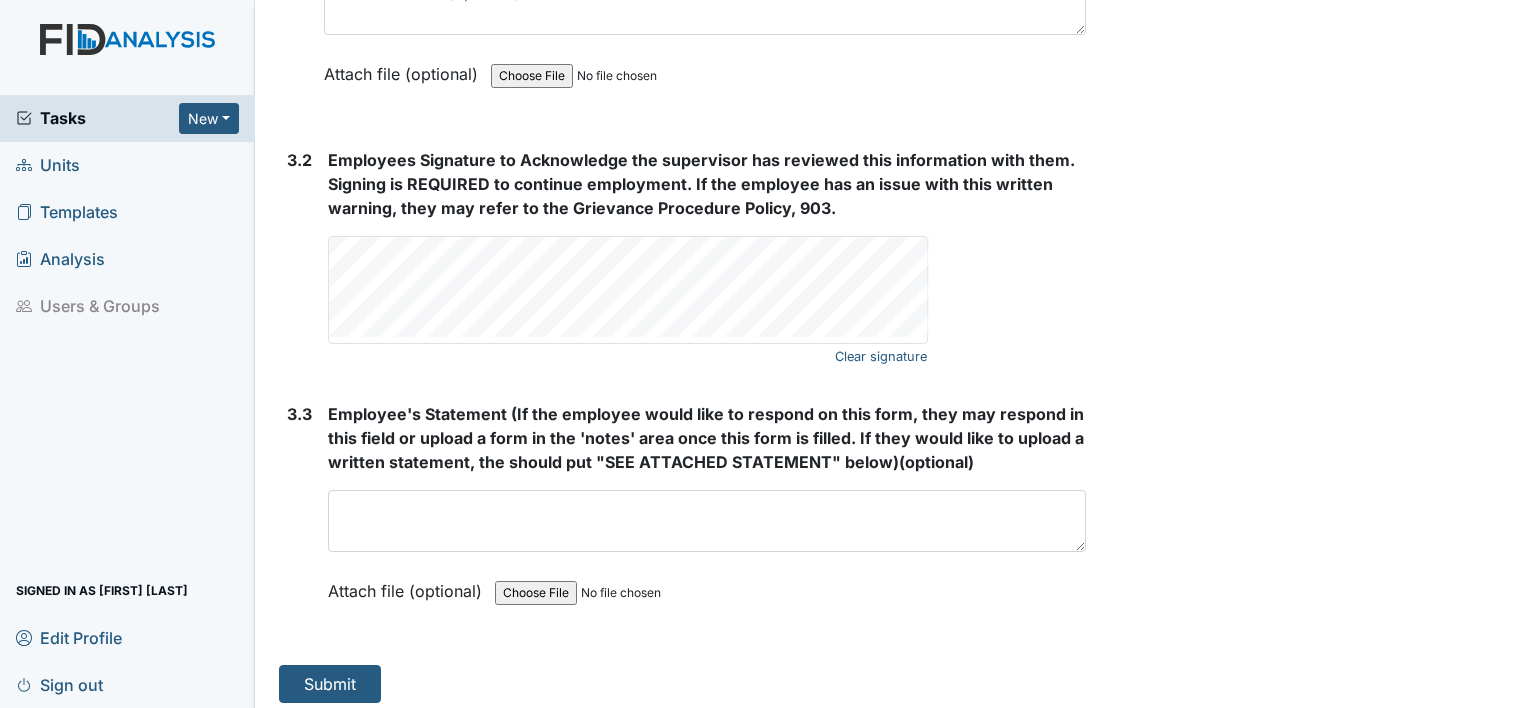 scroll, scrollTop: 3351, scrollLeft: 0, axis: vertical 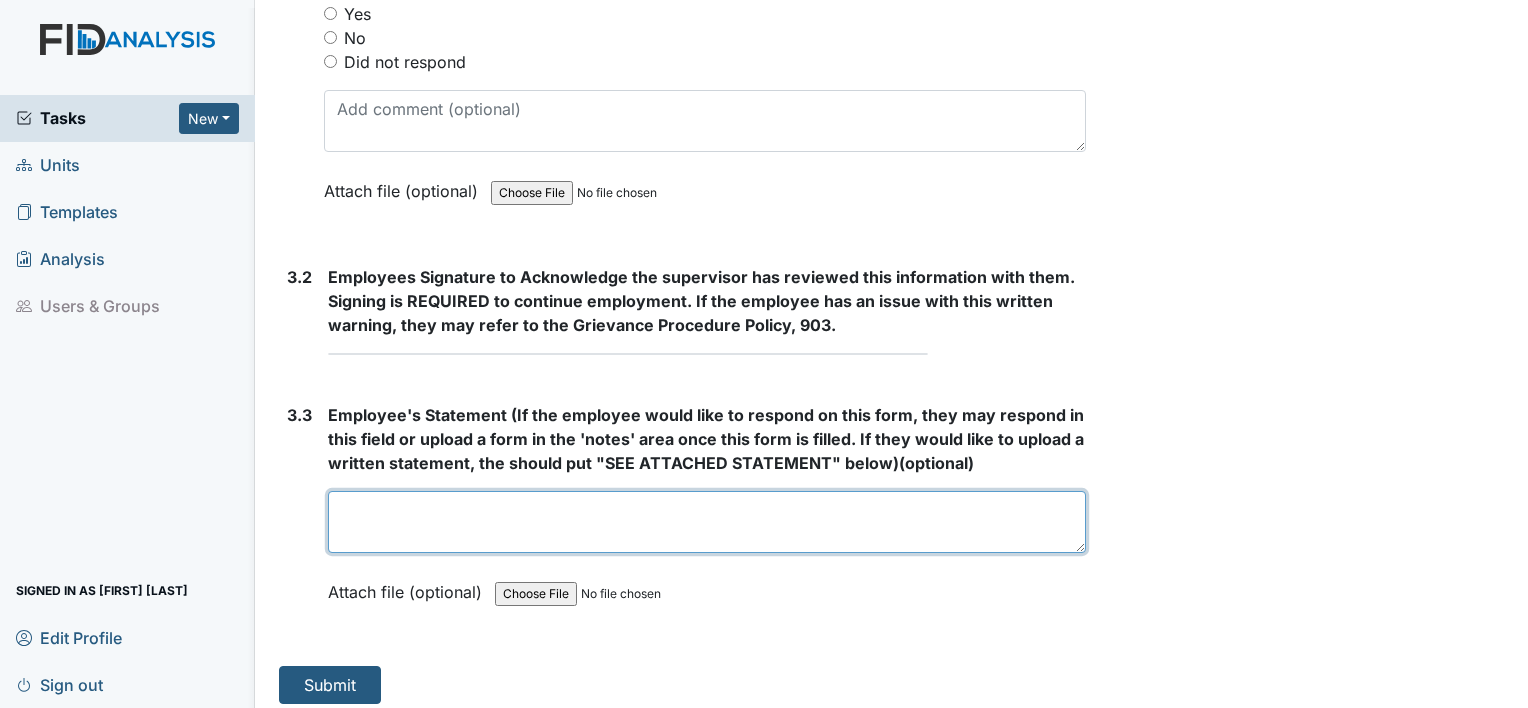 click at bounding box center (707, 522) 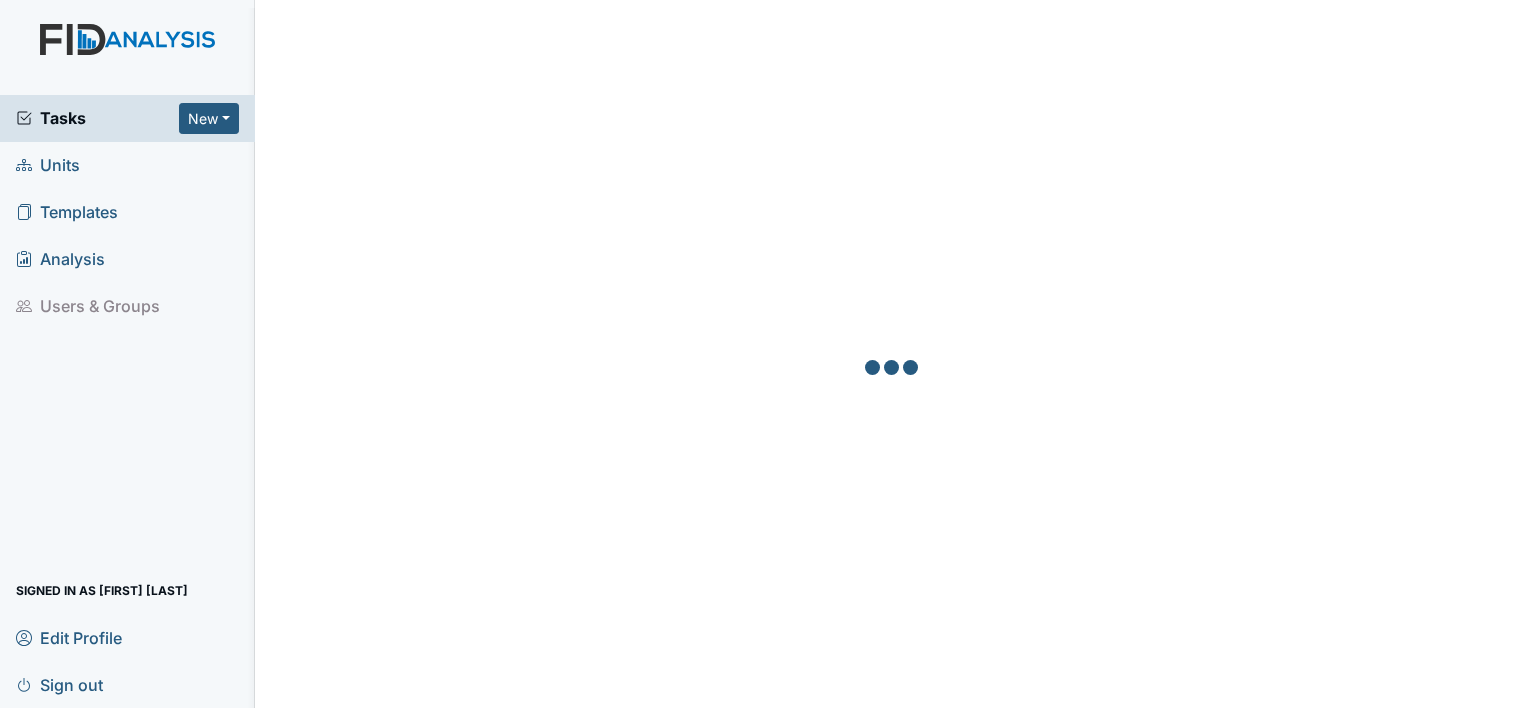 scroll, scrollTop: 0, scrollLeft: 0, axis: both 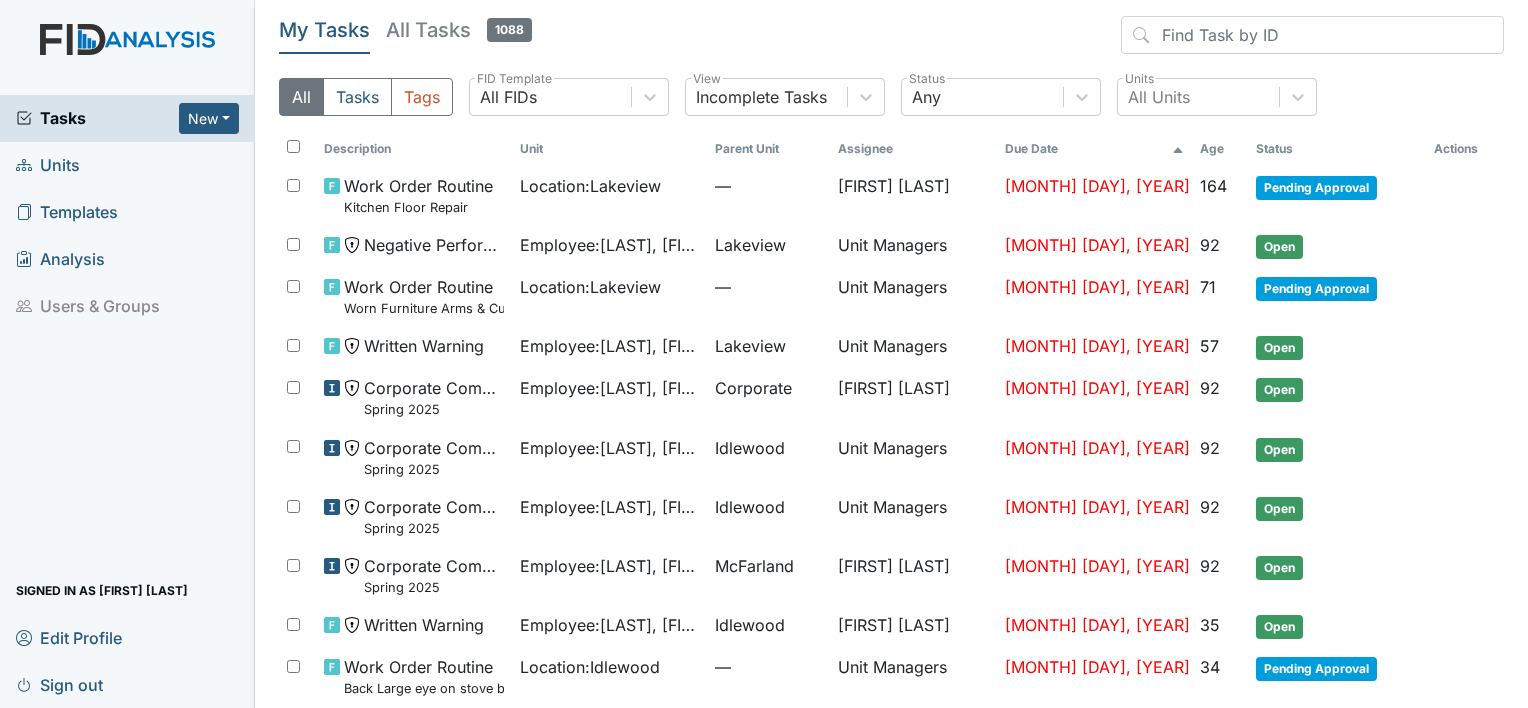 click on "Units" at bounding box center (127, 165) 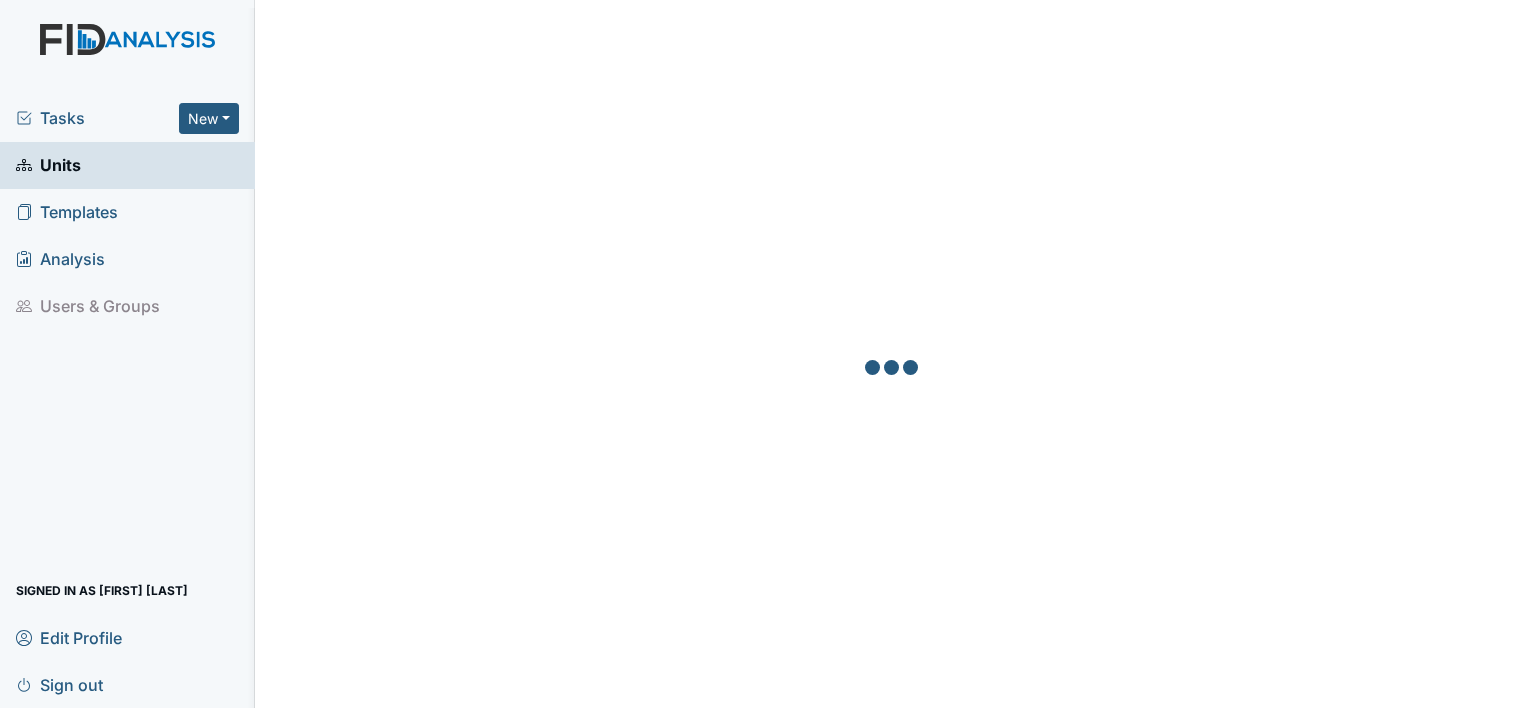 scroll, scrollTop: 0, scrollLeft: 0, axis: both 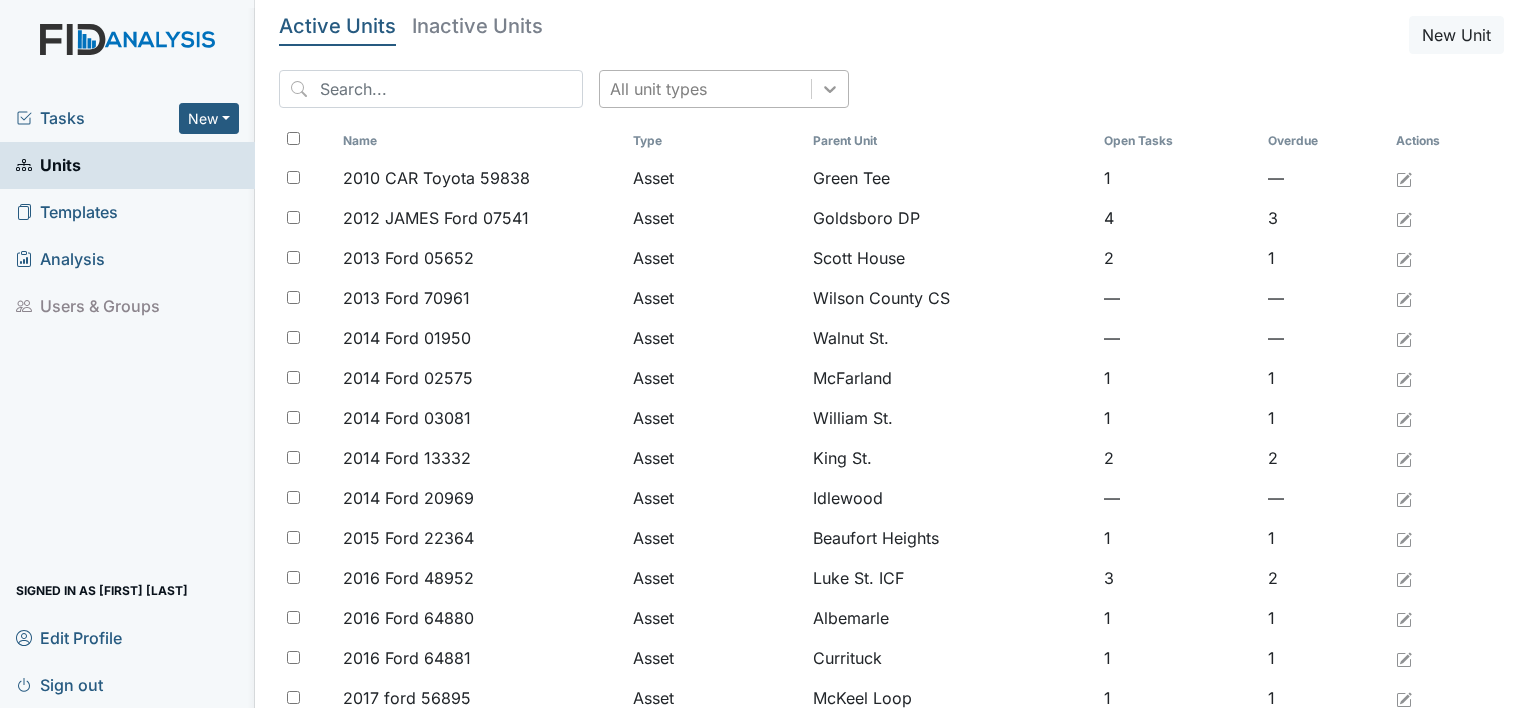 click 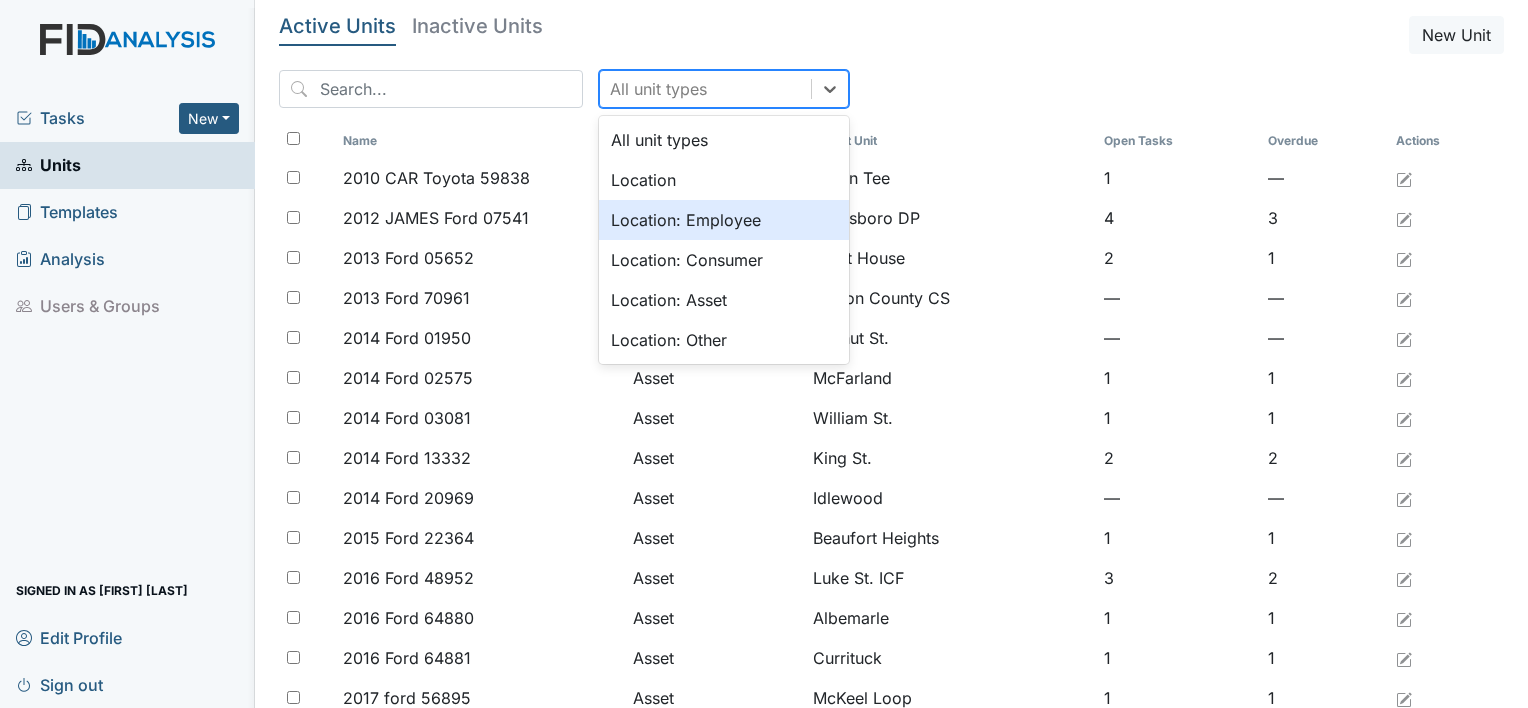 click on "Location: Employee" at bounding box center [724, 220] 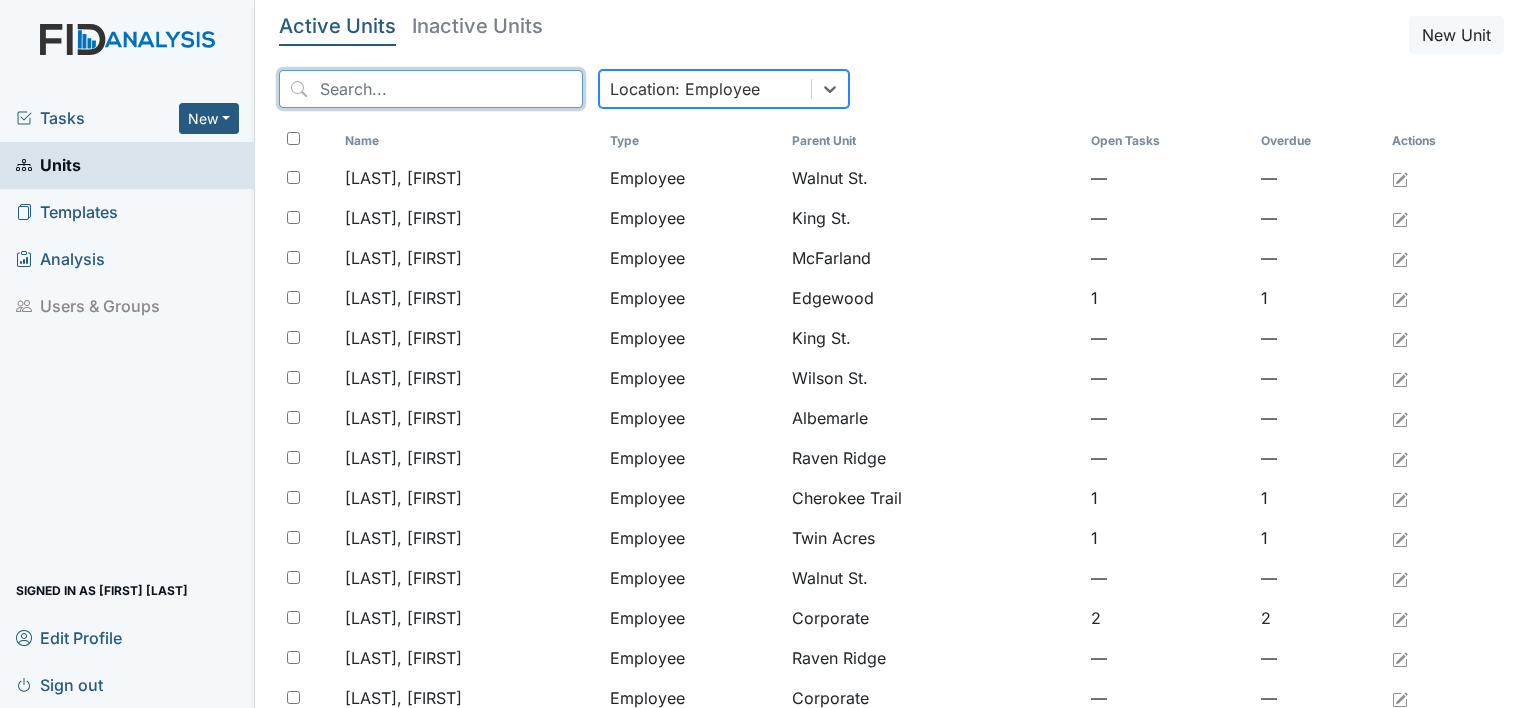 click at bounding box center [431, 89] 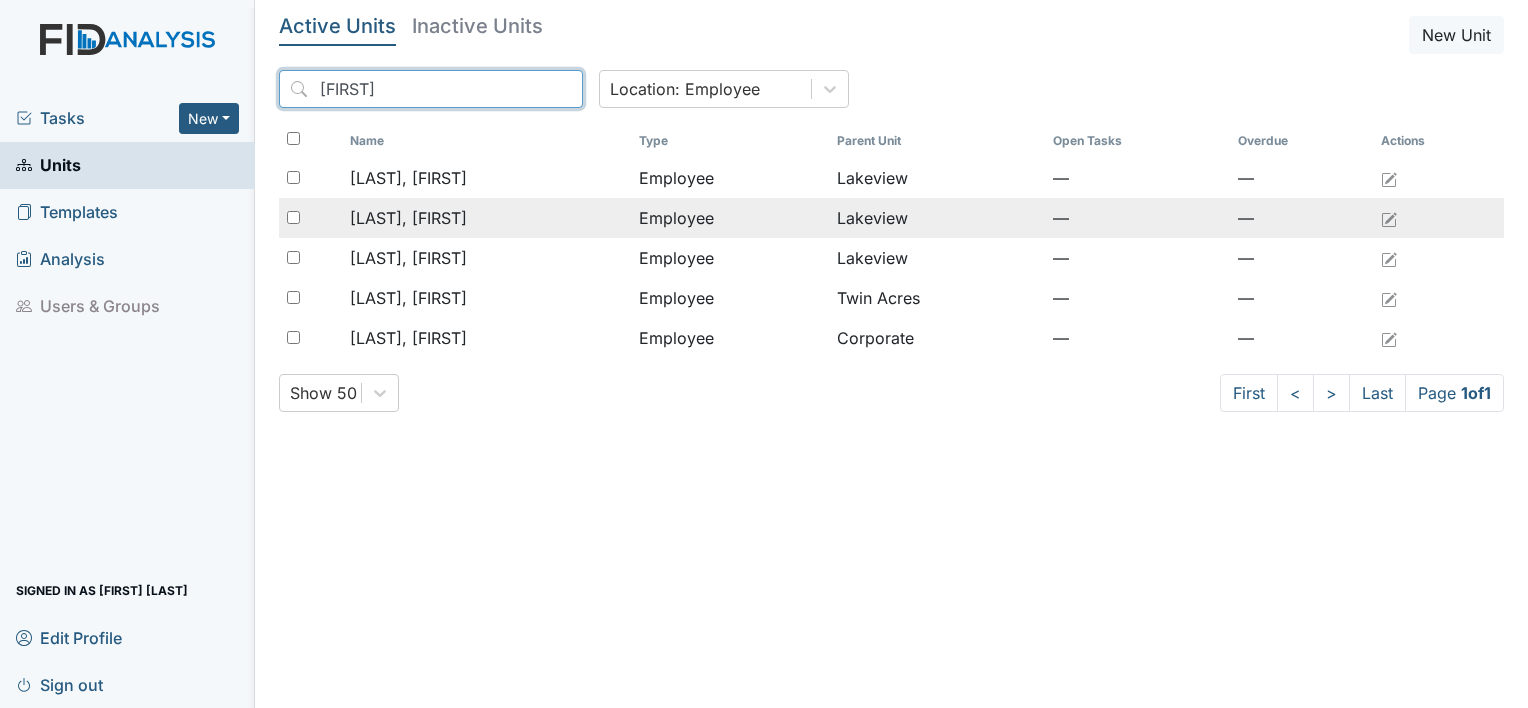 type on "[FIRST]" 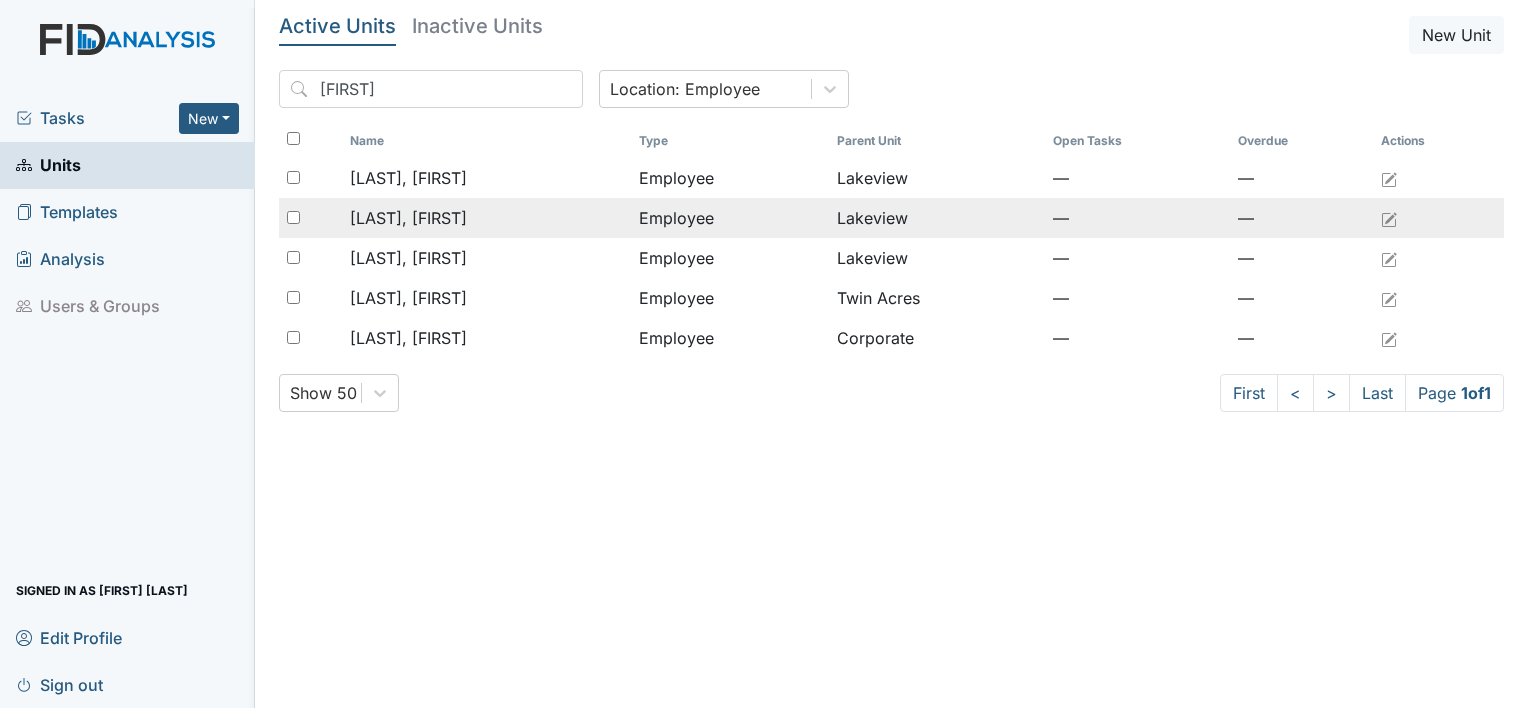 click on "Employee" at bounding box center [730, 218] 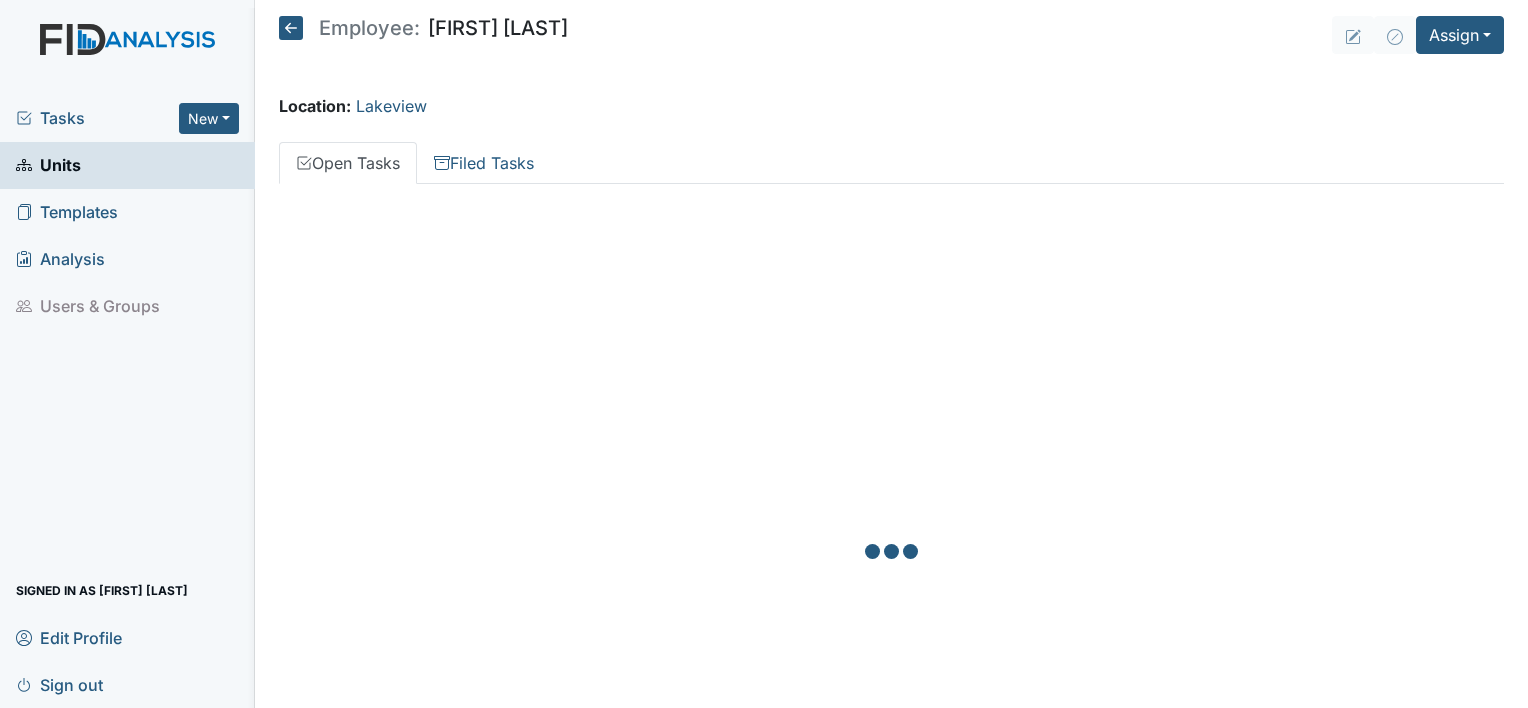 scroll, scrollTop: 0, scrollLeft: 0, axis: both 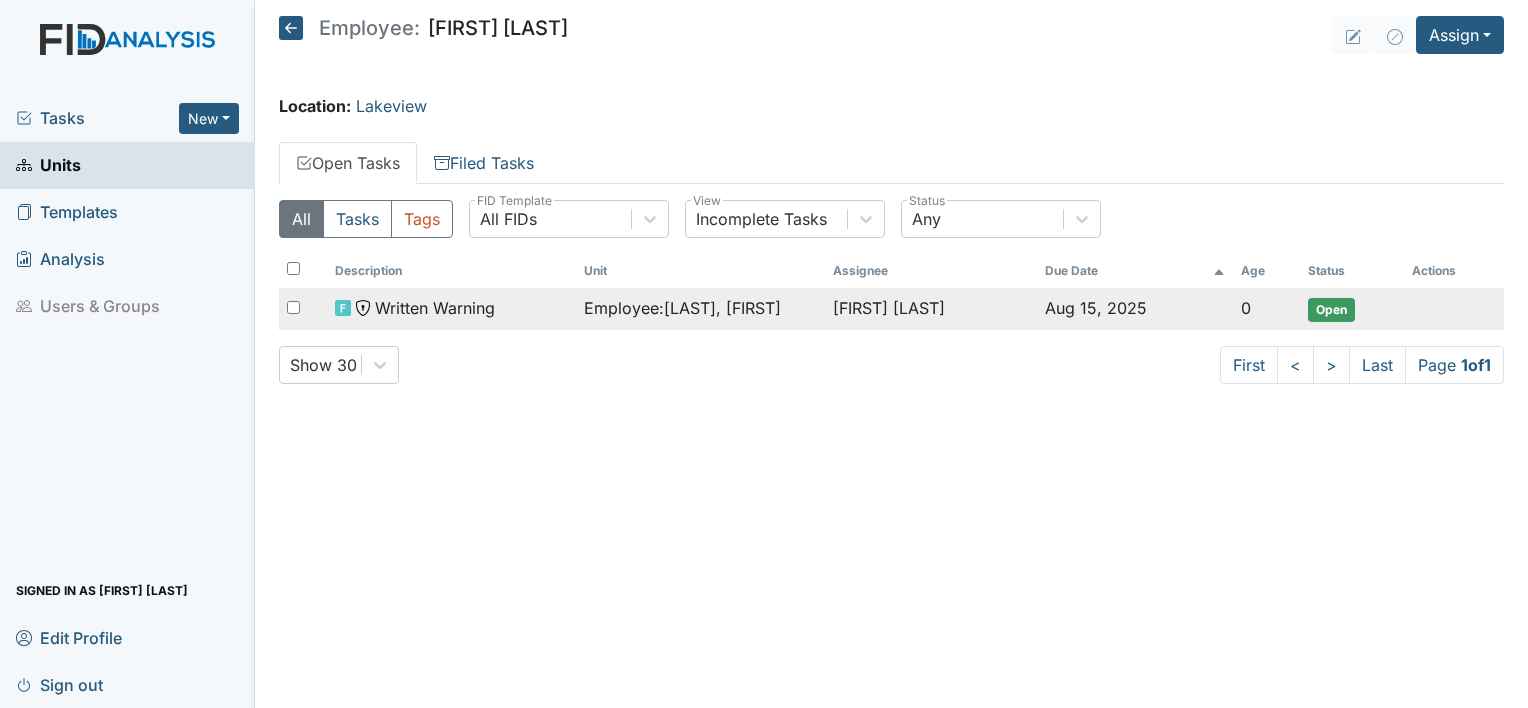 click on "Open" at bounding box center (1331, 310) 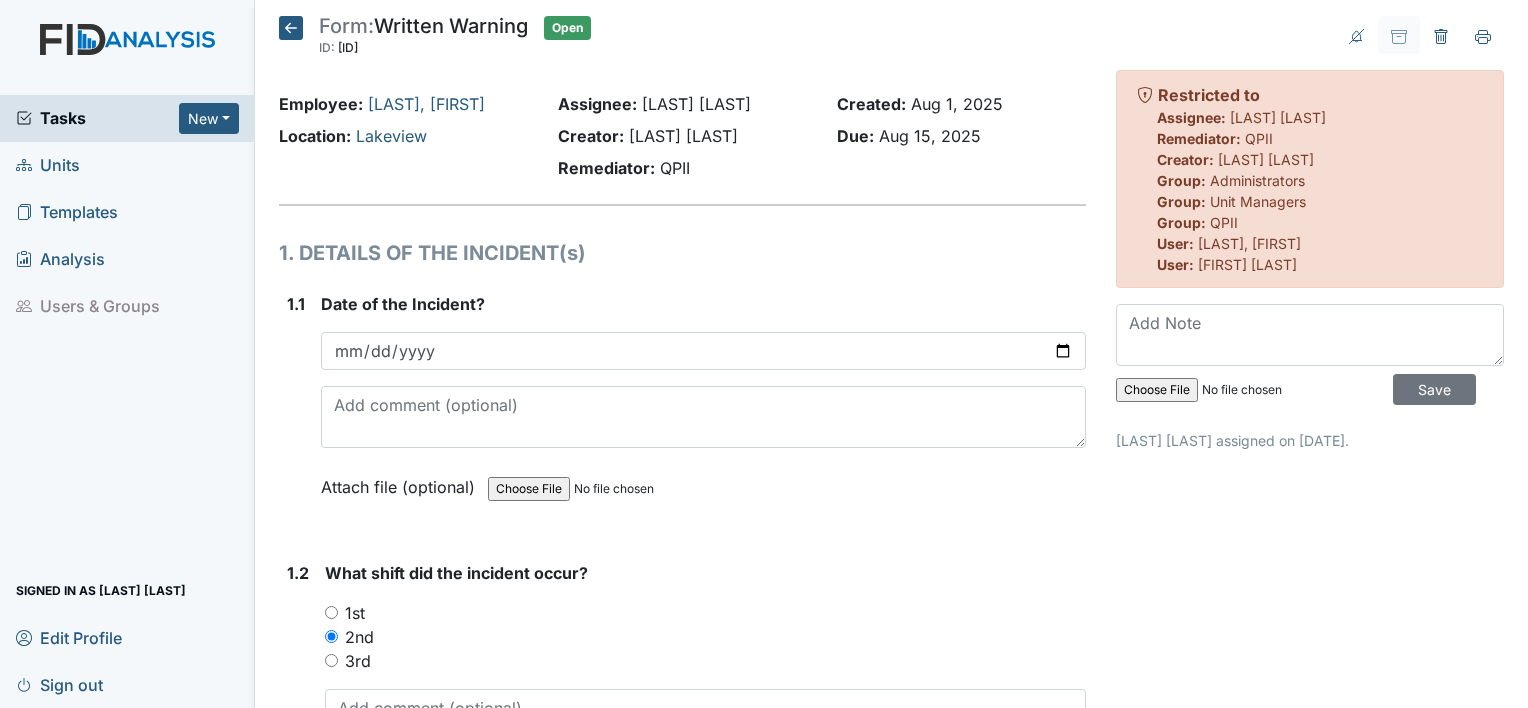 scroll, scrollTop: 0, scrollLeft: 0, axis: both 